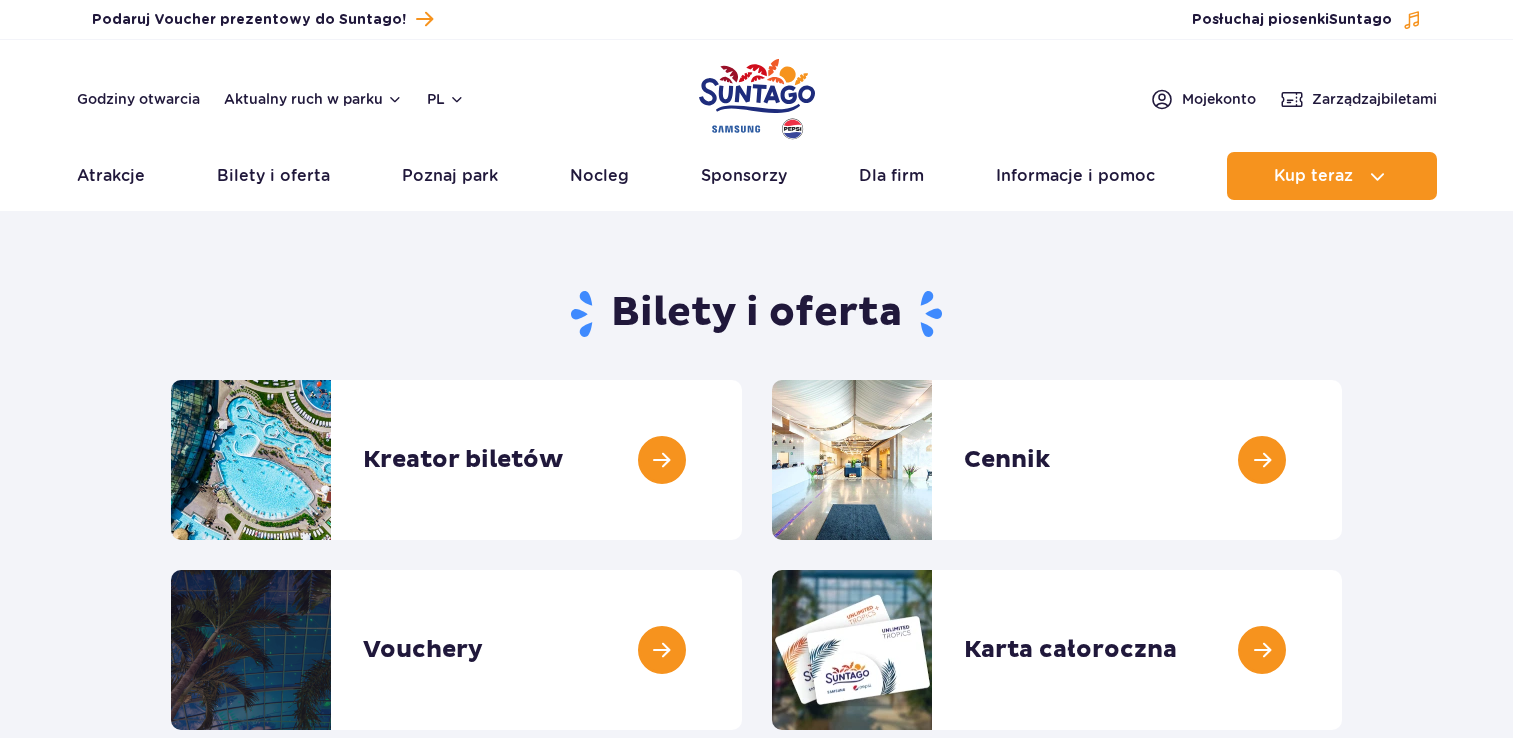 scroll, scrollTop: 0, scrollLeft: 0, axis: both 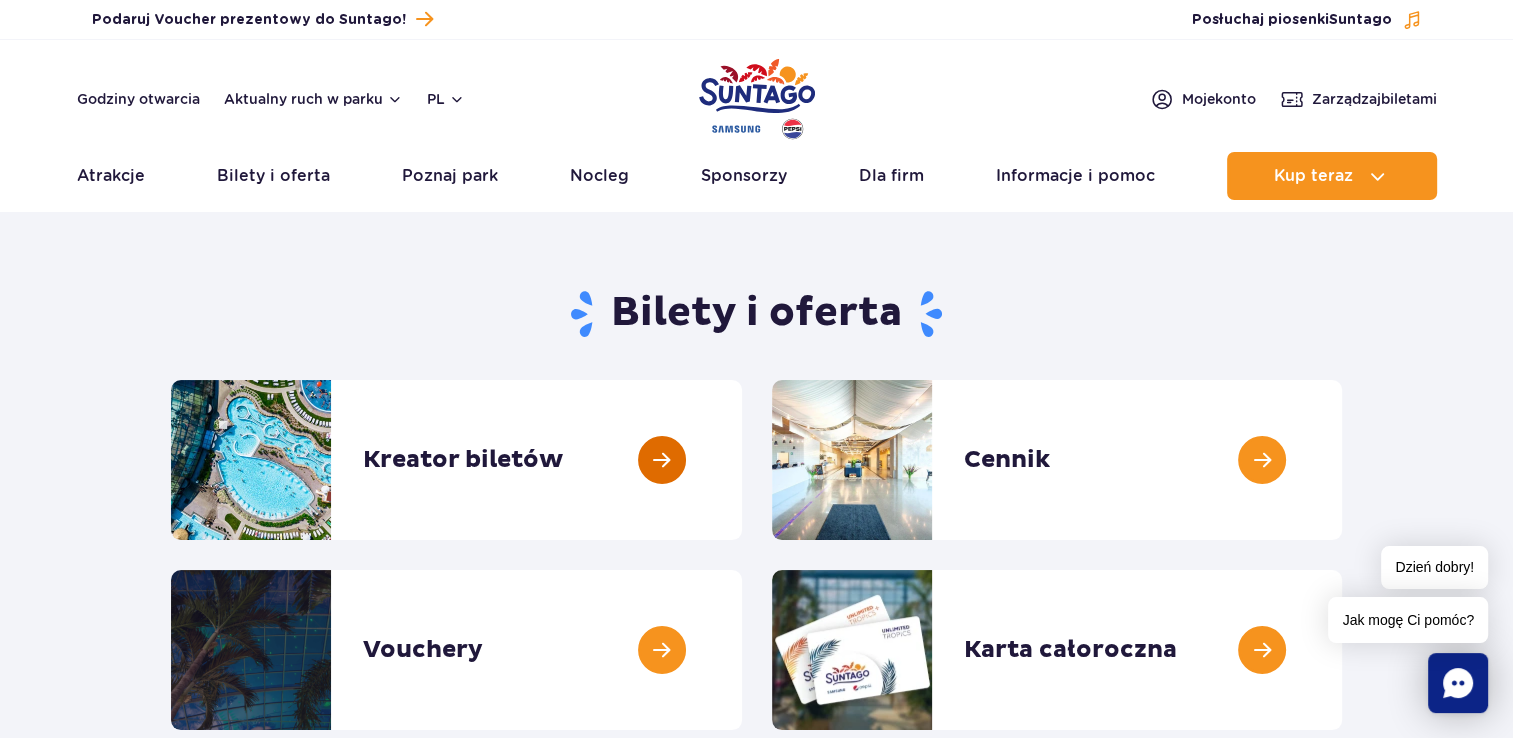 click at bounding box center [742, 460] 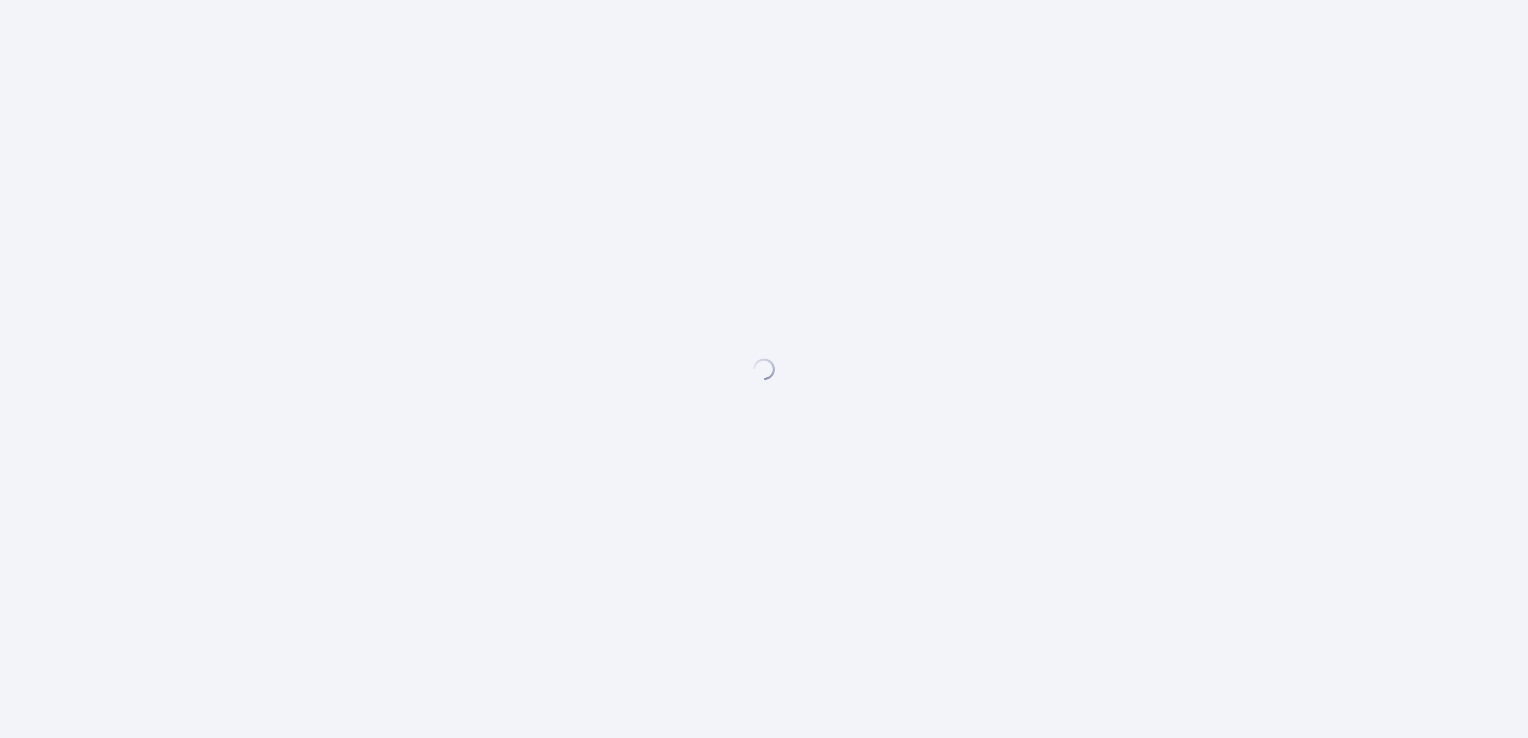 scroll, scrollTop: 0, scrollLeft: 0, axis: both 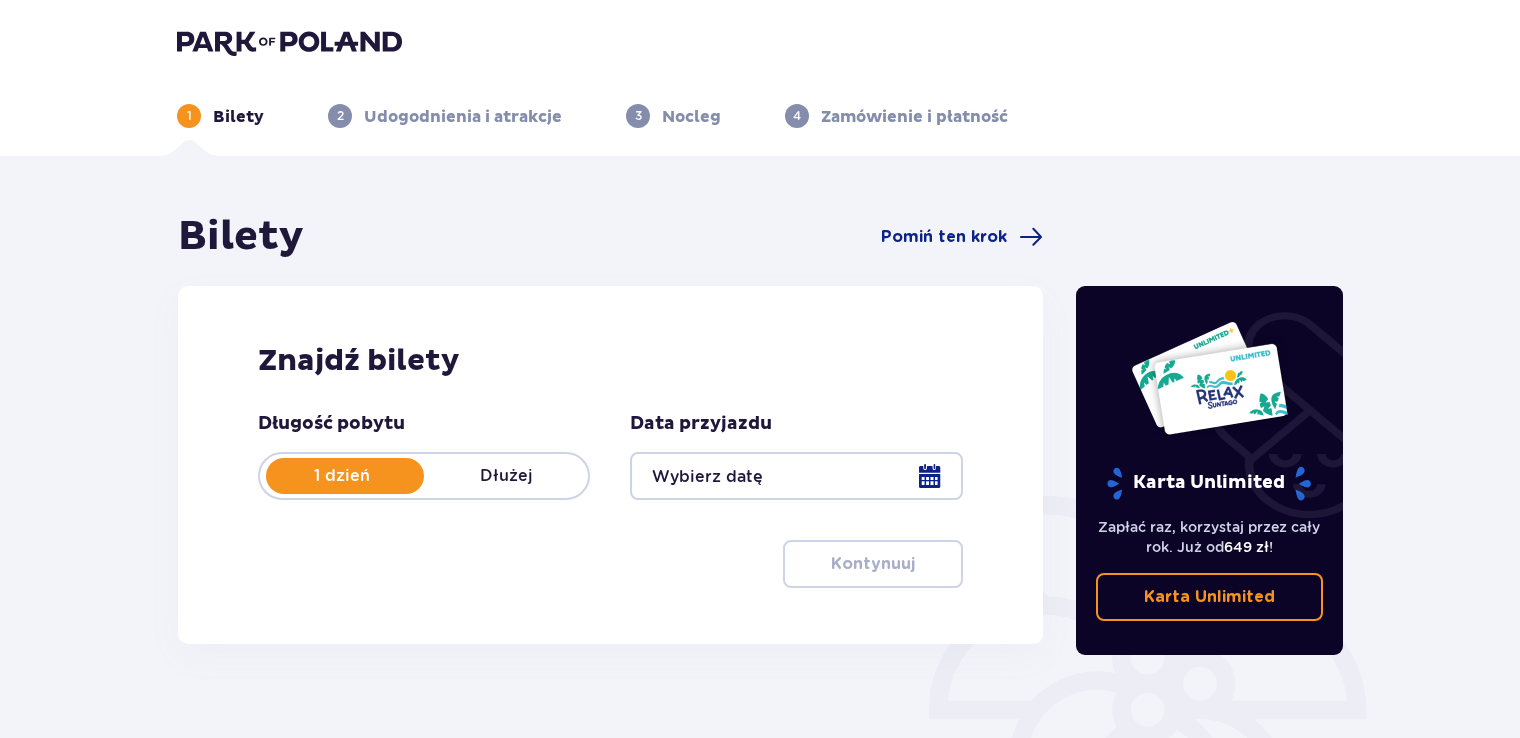 click at bounding box center [796, 476] 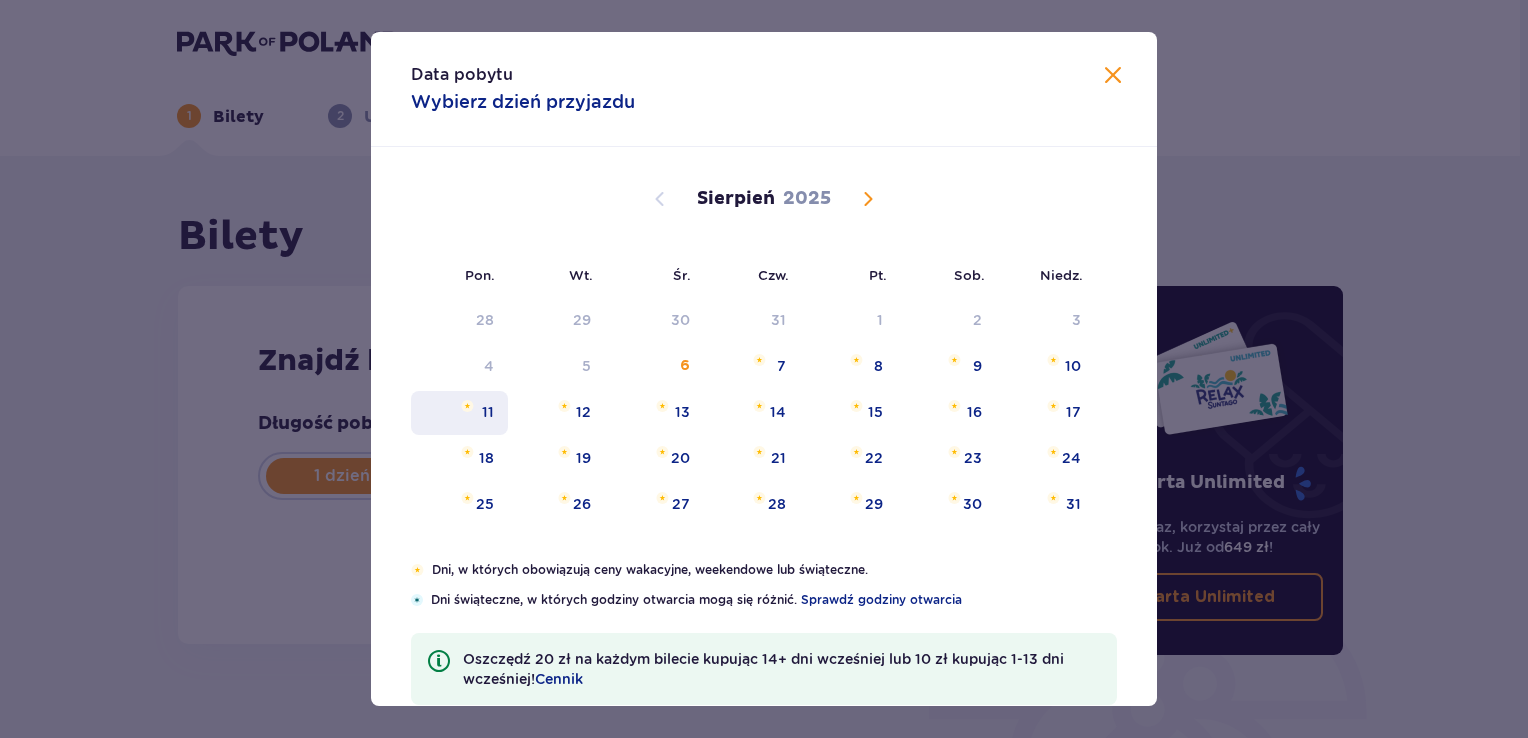 click on "11" at bounding box center (488, 412) 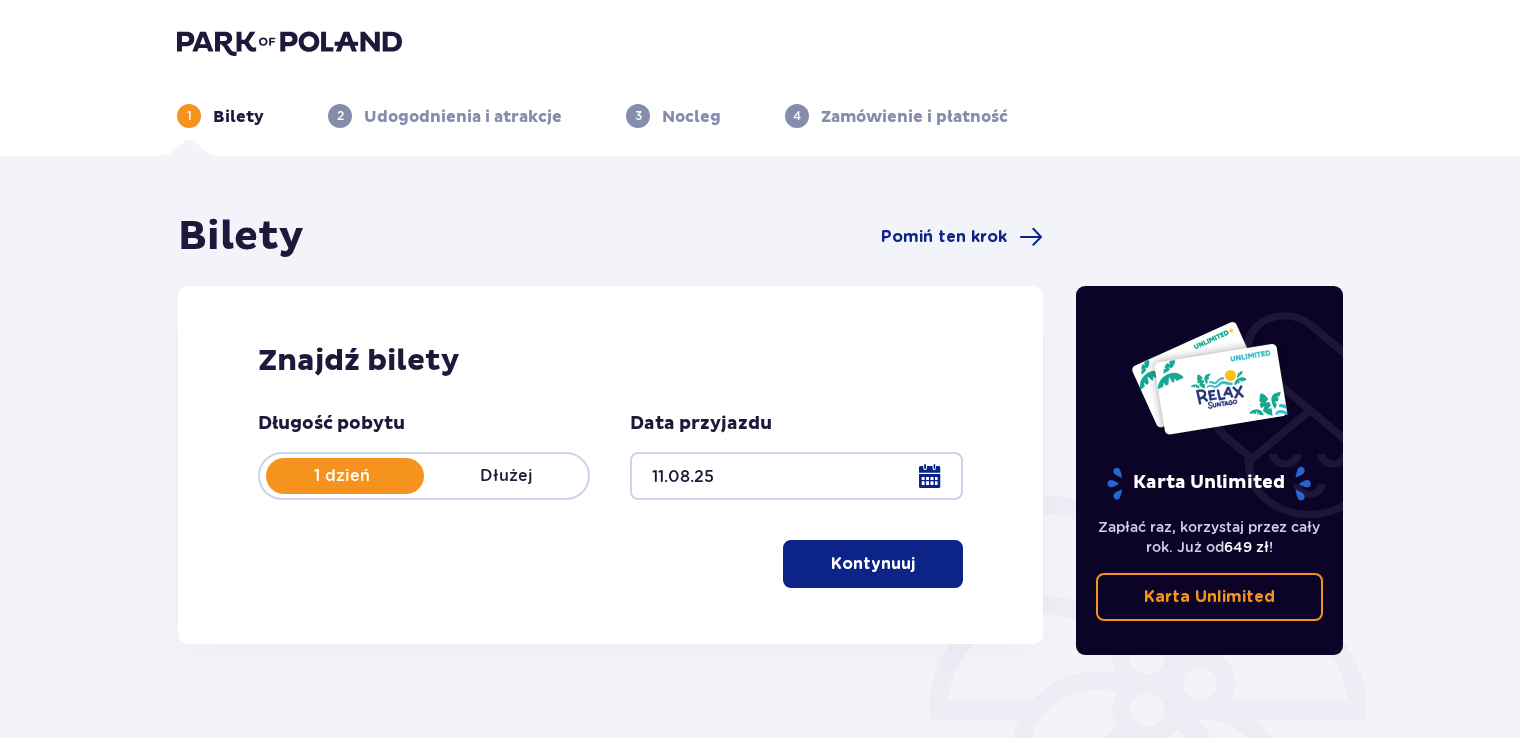 click on "Kontynuuj" at bounding box center [873, 564] 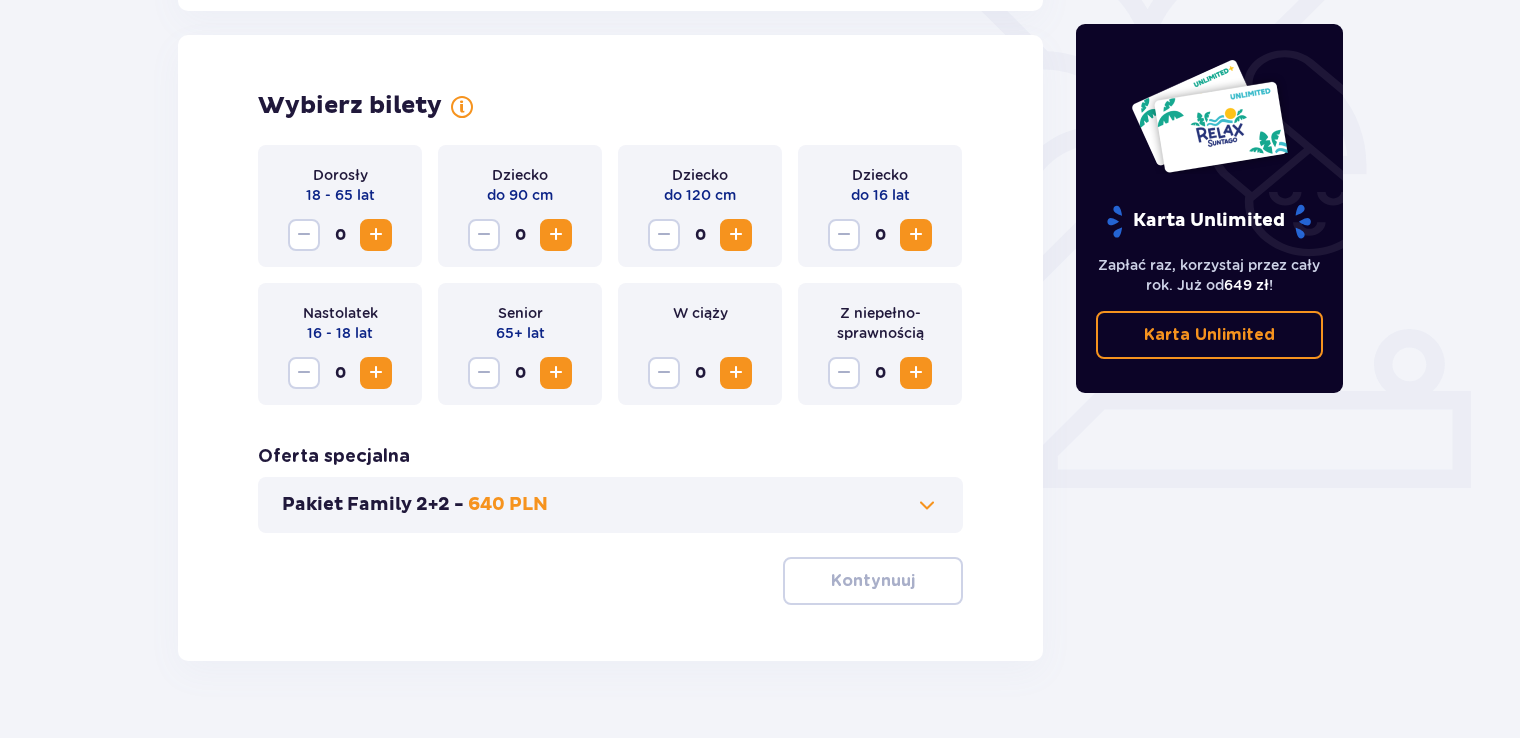 scroll, scrollTop: 556, scrollLeft: 0, axis: vertical 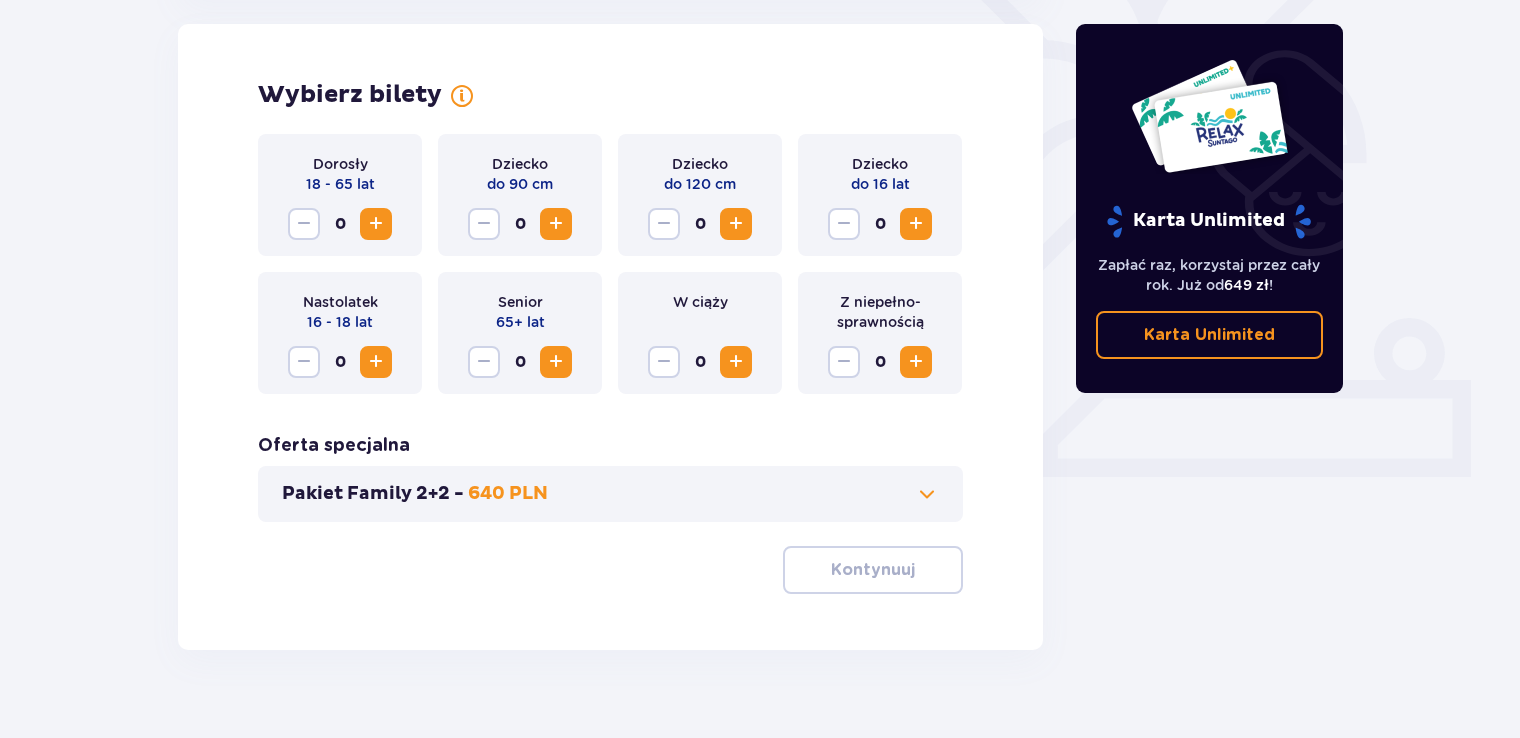 click at bounding box center [376, 224] 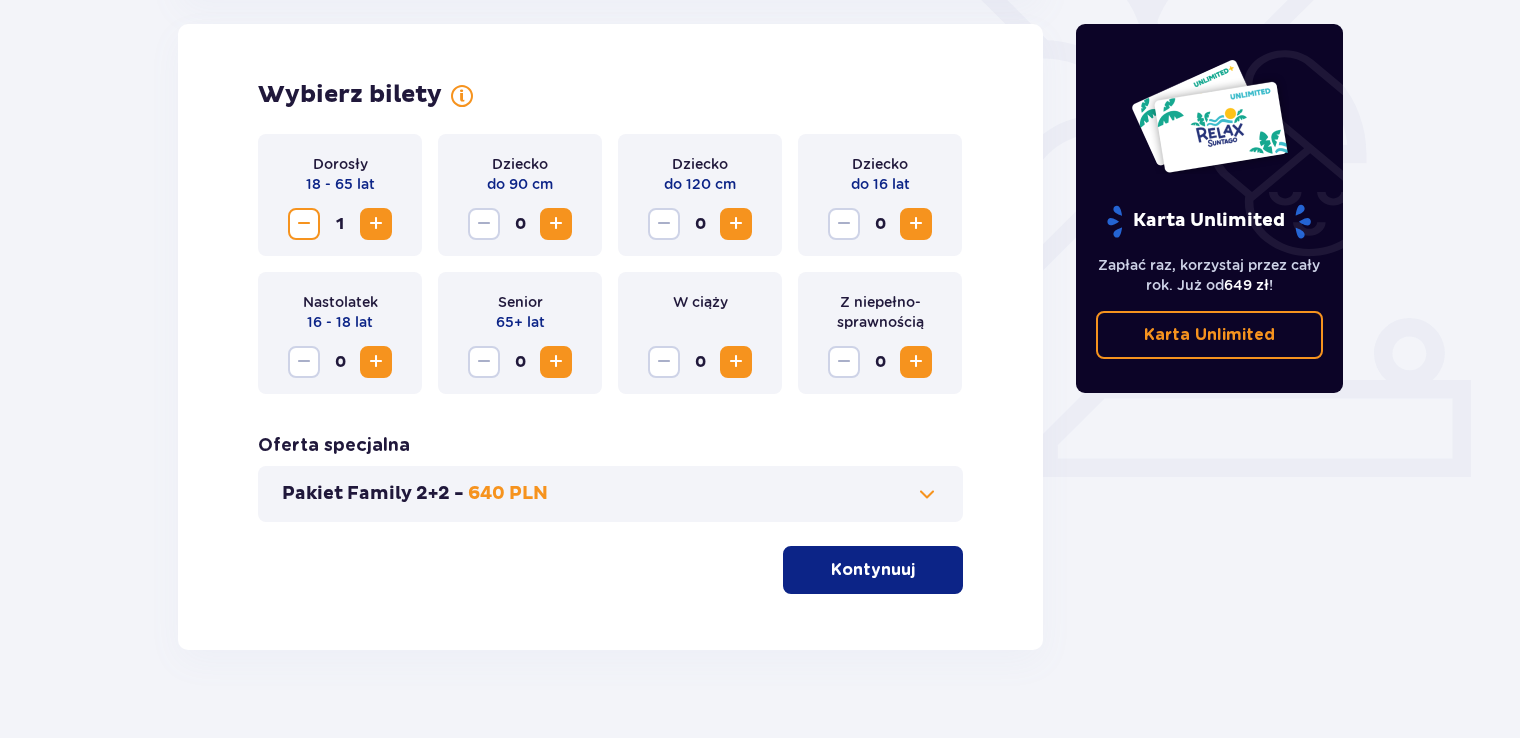 click at bounding box center (916, 224) 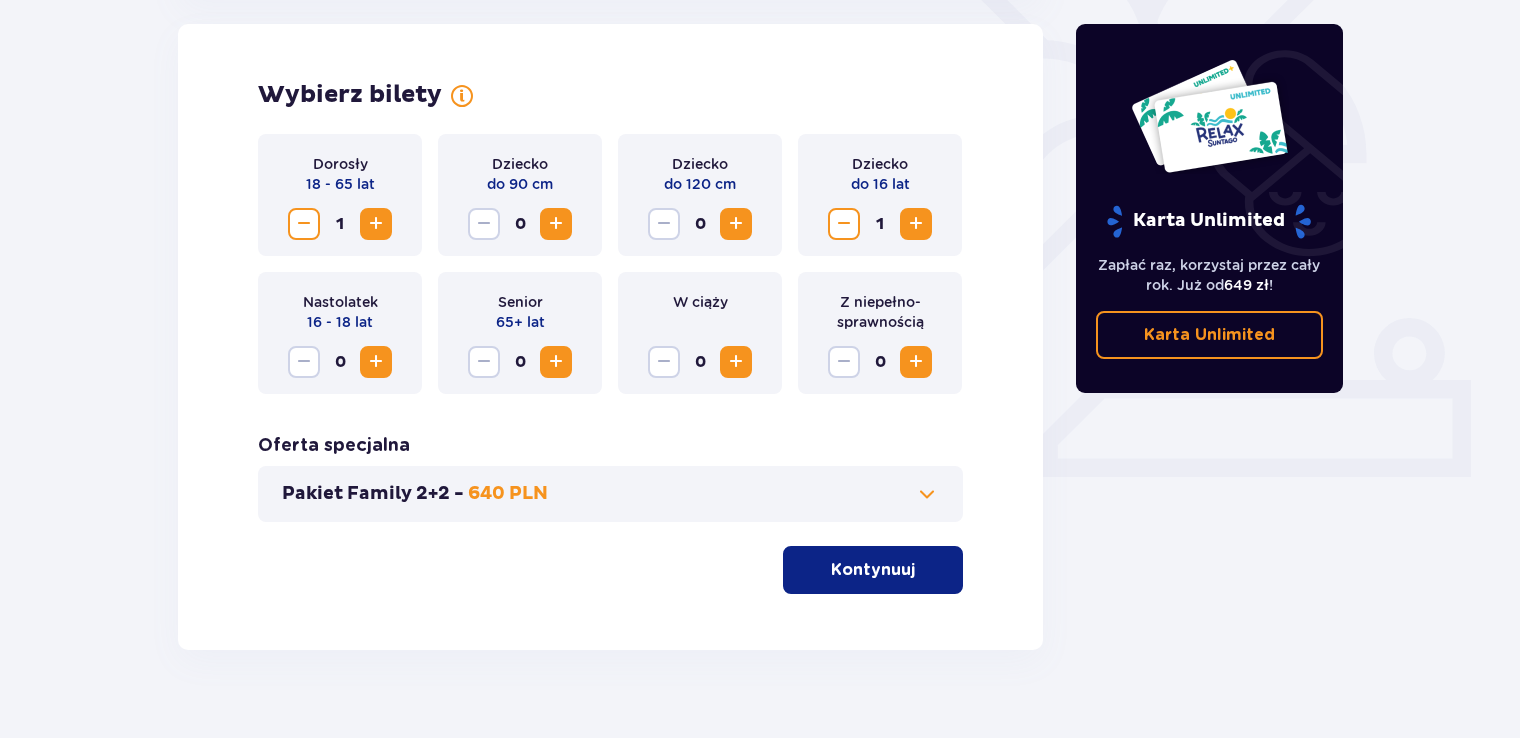 click at bounding box center (916, 224) 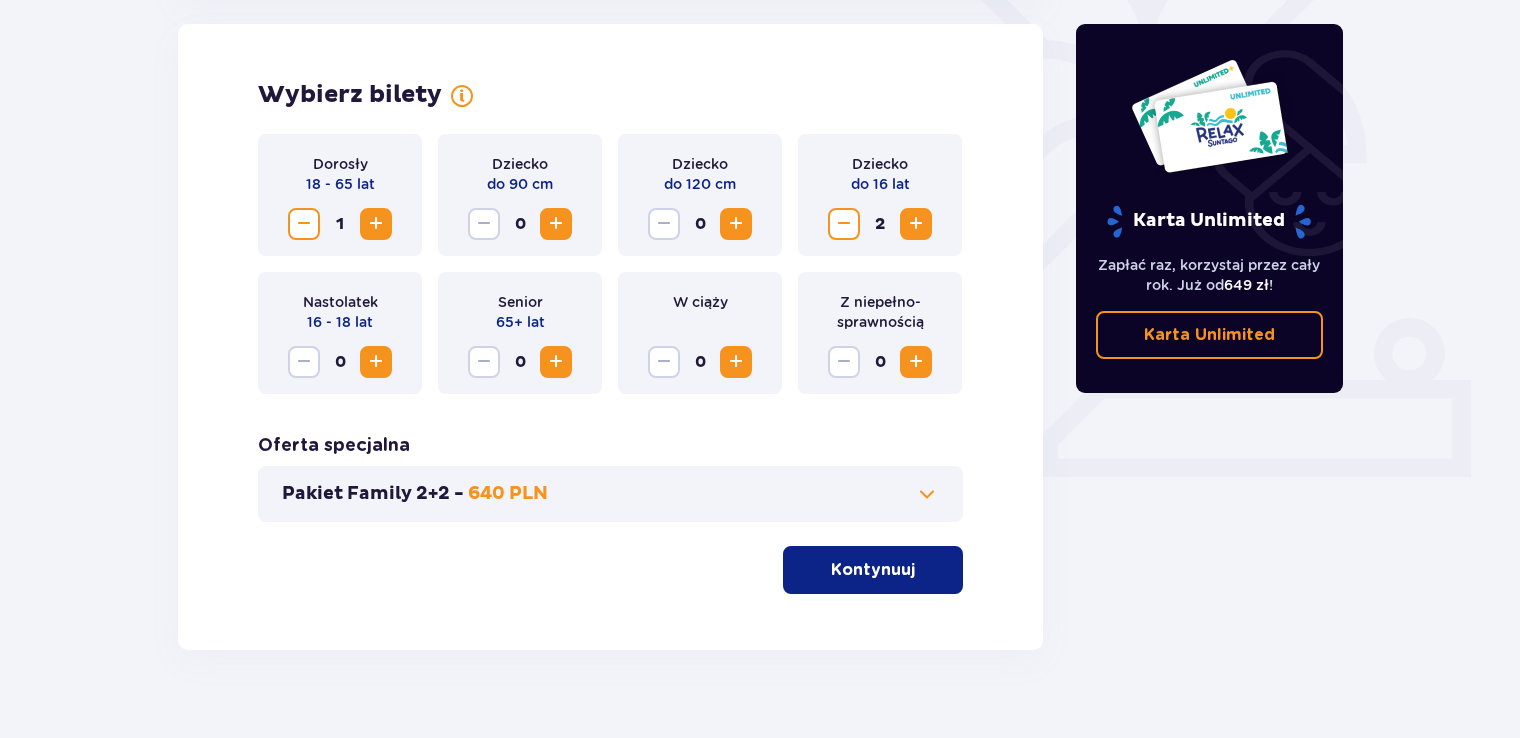 click on "Kontynuuj" at bounding box center (873, 570) 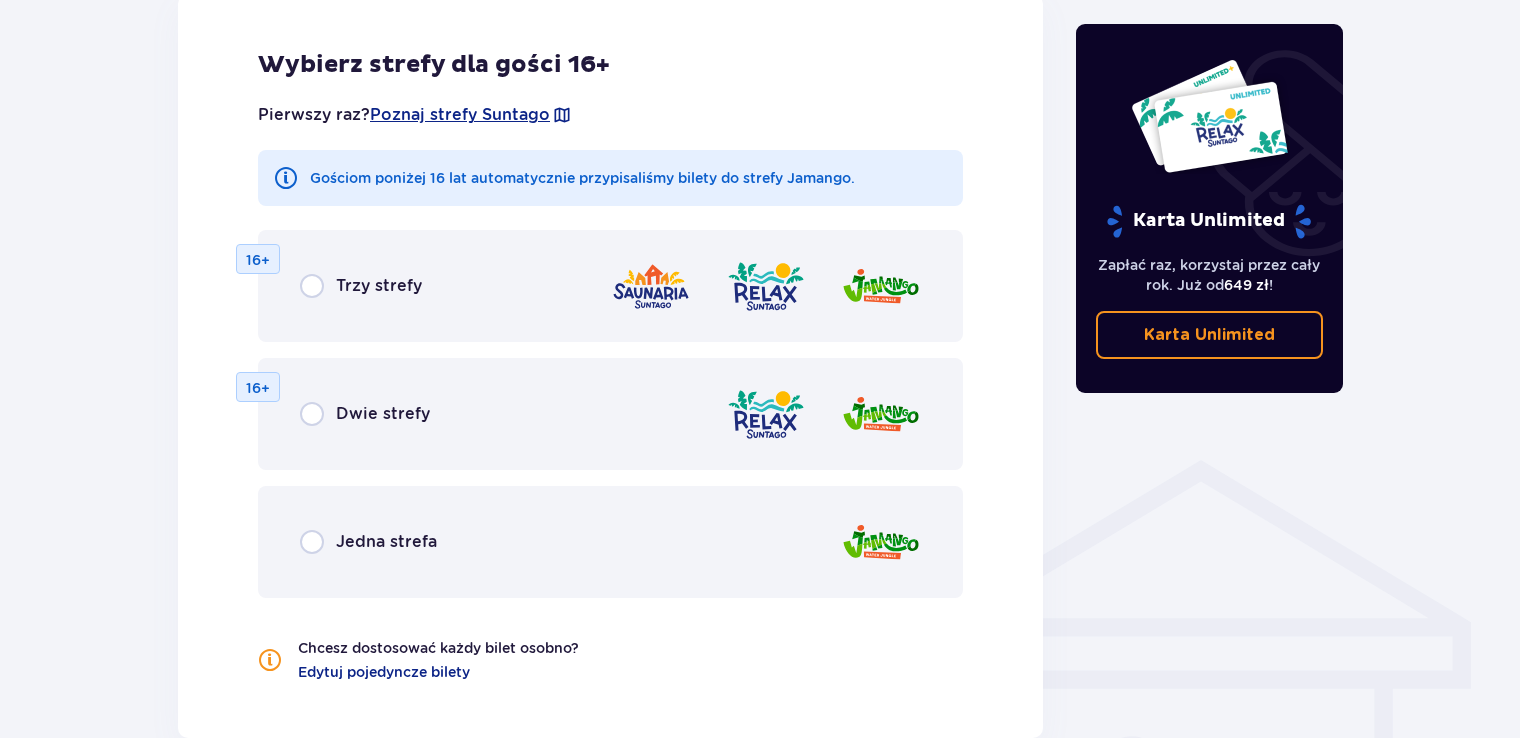 scroll, scrollTop: 1210, scrollLeft: 0, axis: vertical 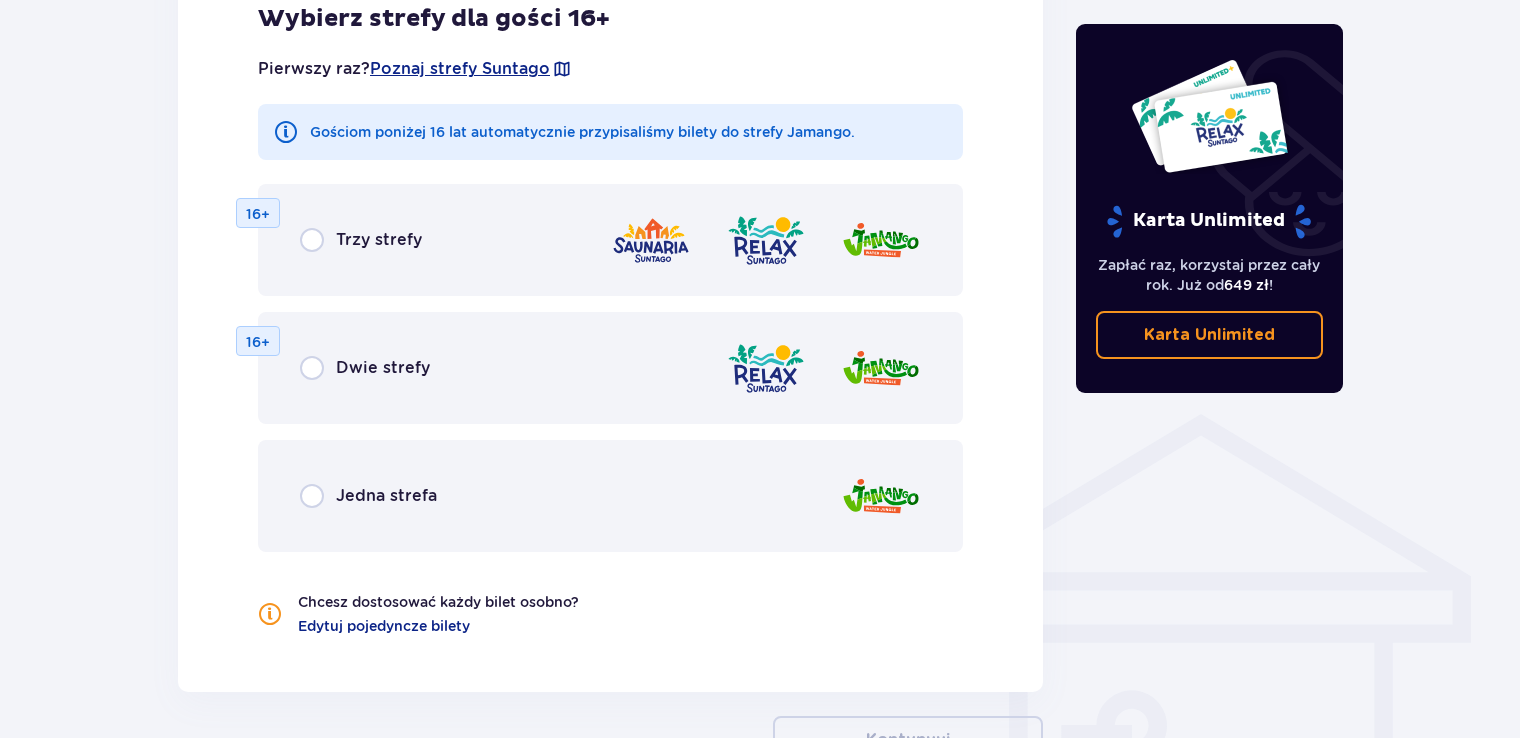 click on "Jedna strefa" at bounding box center [610, 496] 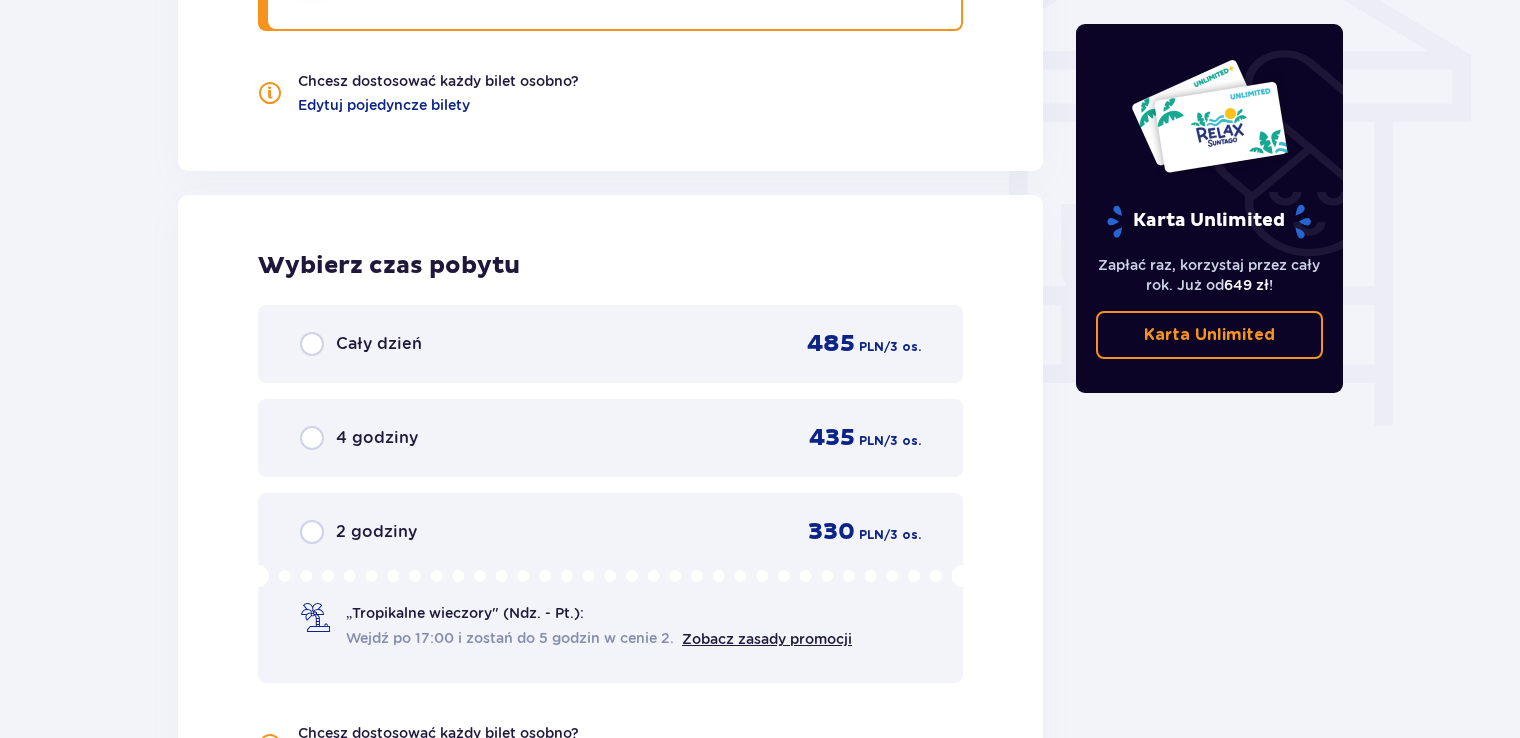 scroll, scrollTop: 1778, scrollLeft: 0, axis: vertical 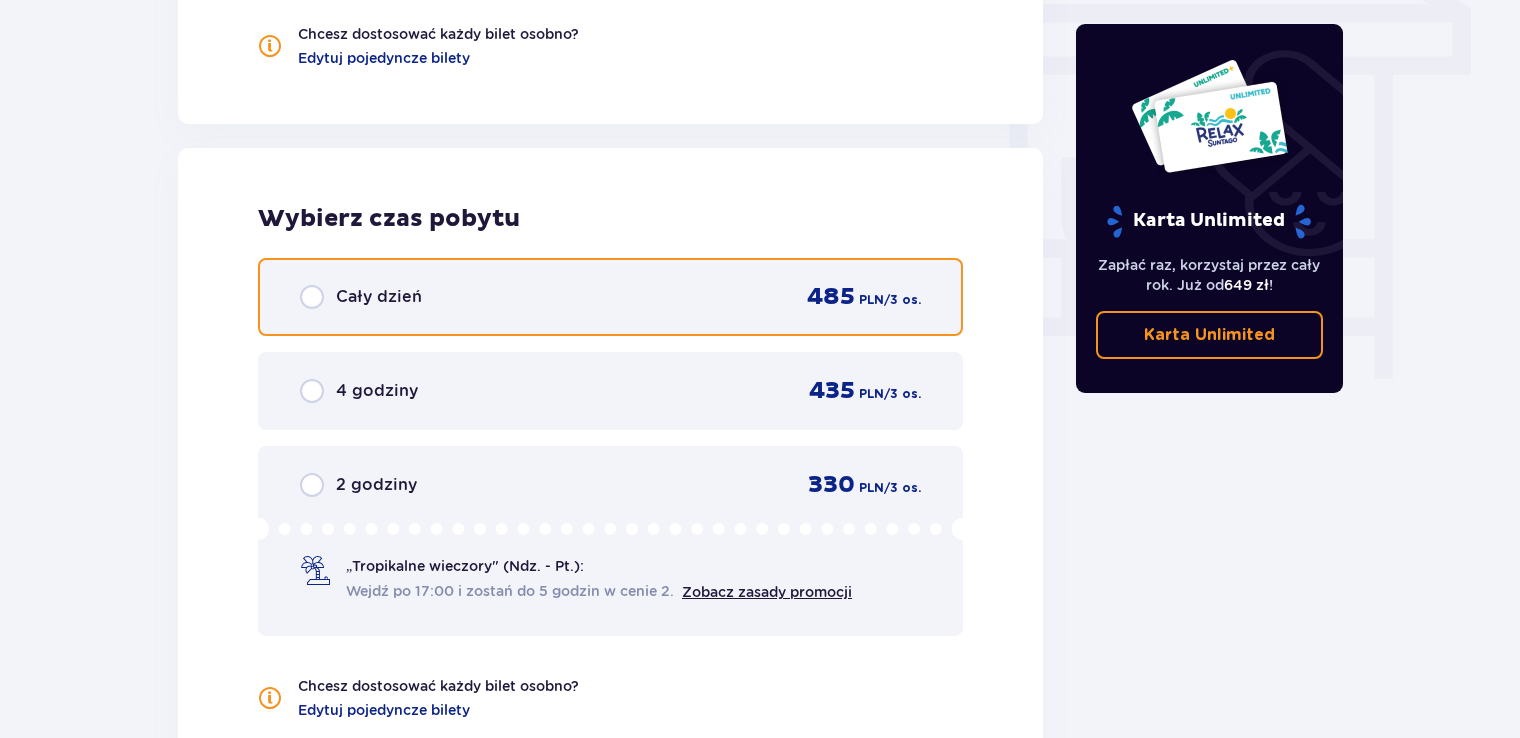 click at bounding box center [312, 297] 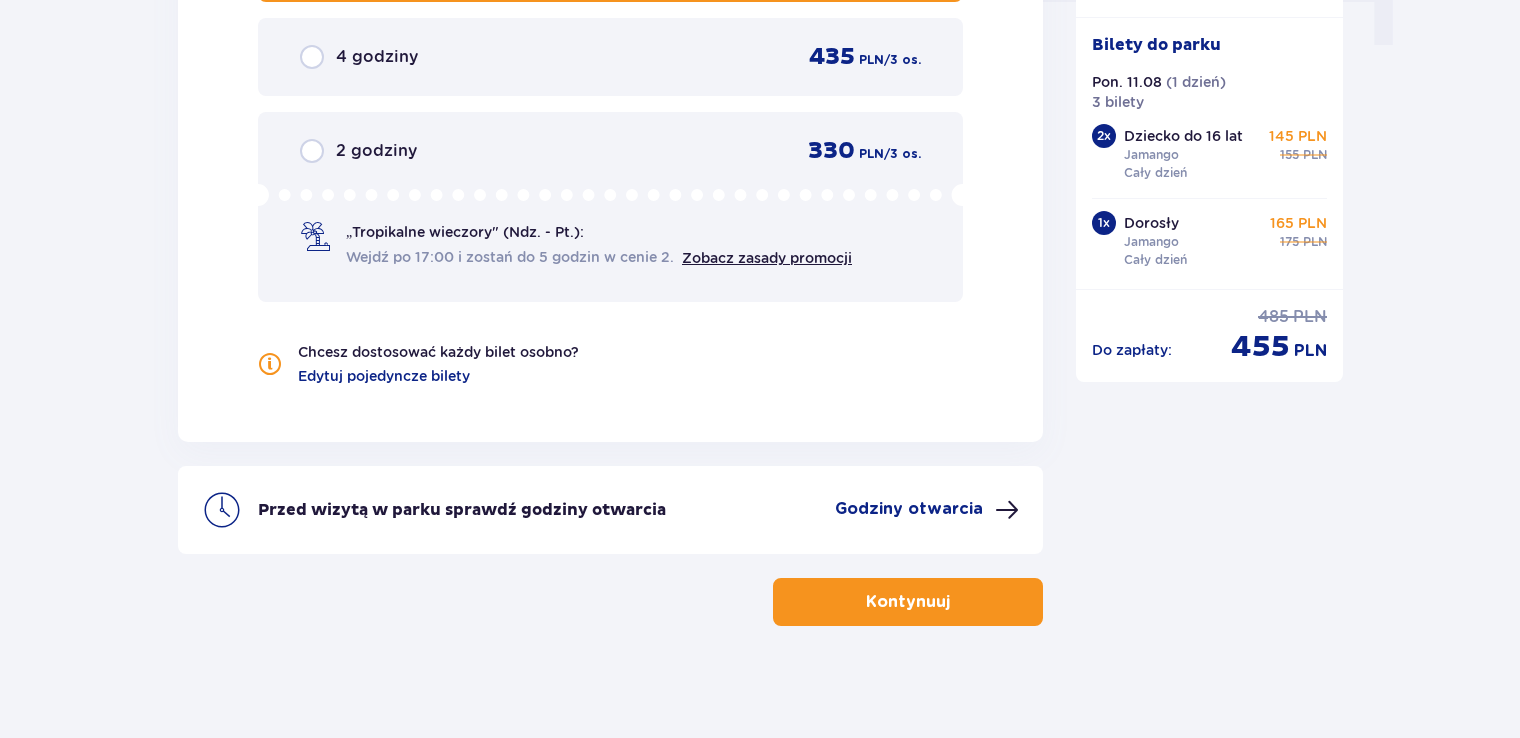 scroll, scrollTop: 2117, scrollLeft: 0, axis: vertical 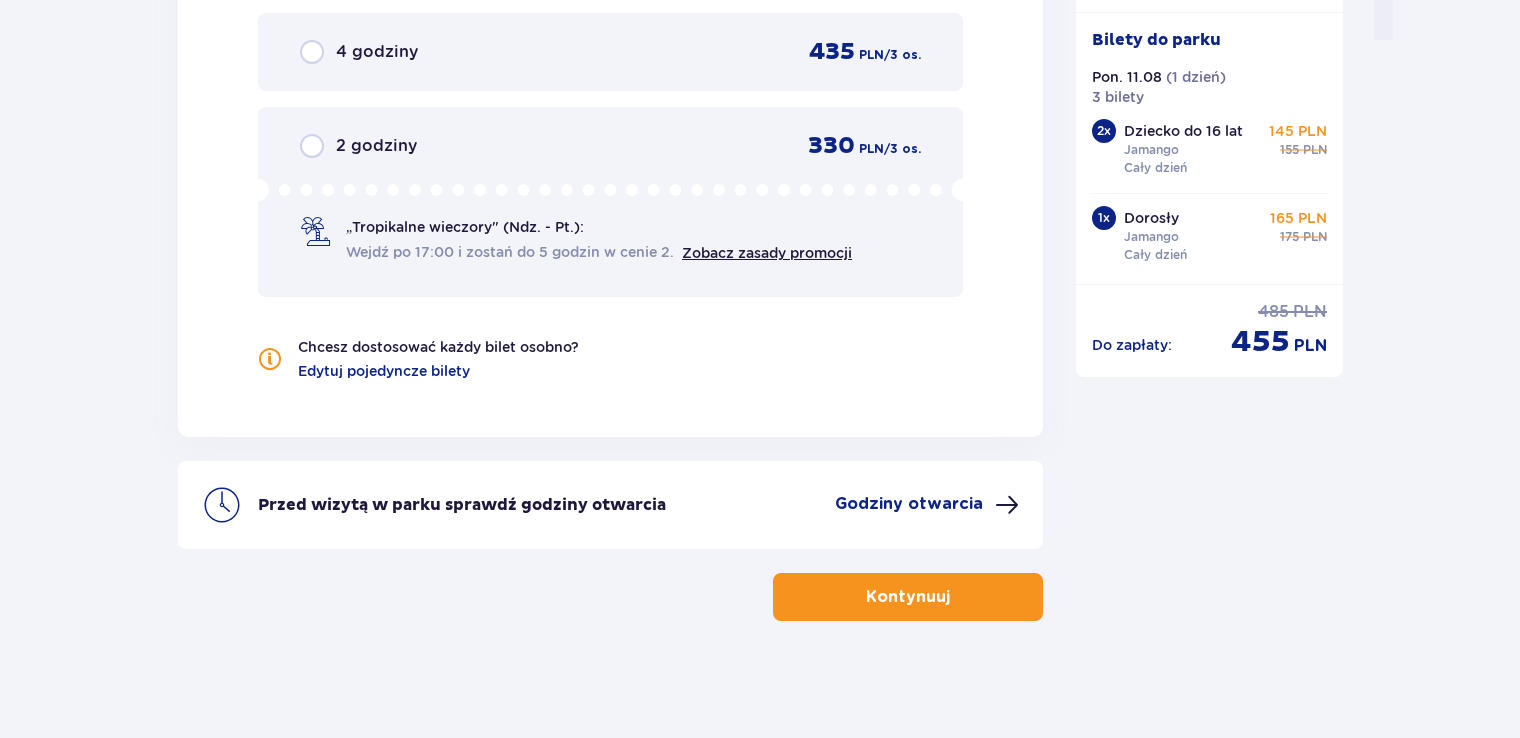 click on "Kontynuuj" at bounding box center [908, 597] 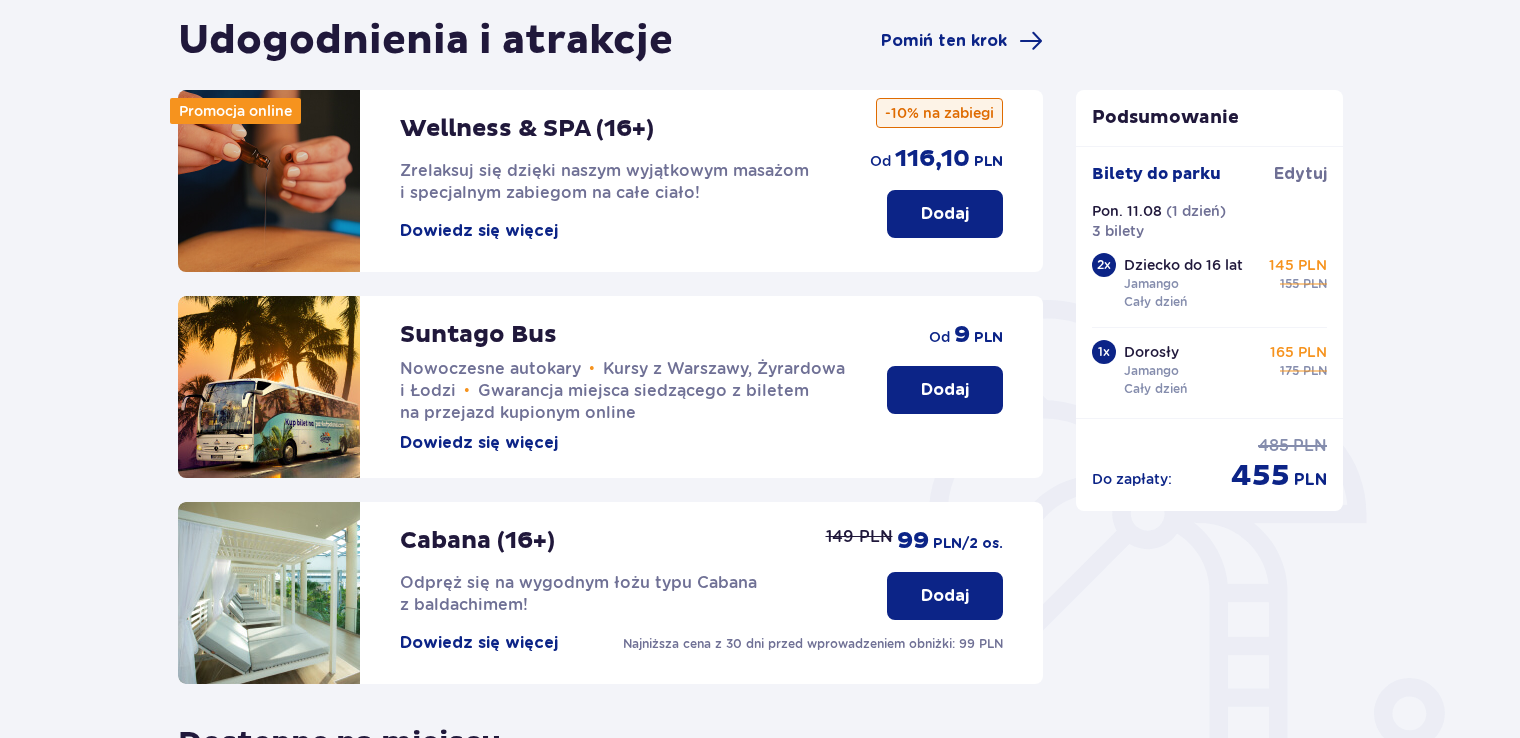 scroll, scrollTop: 200, scrollLeft: 0, axis: vertical 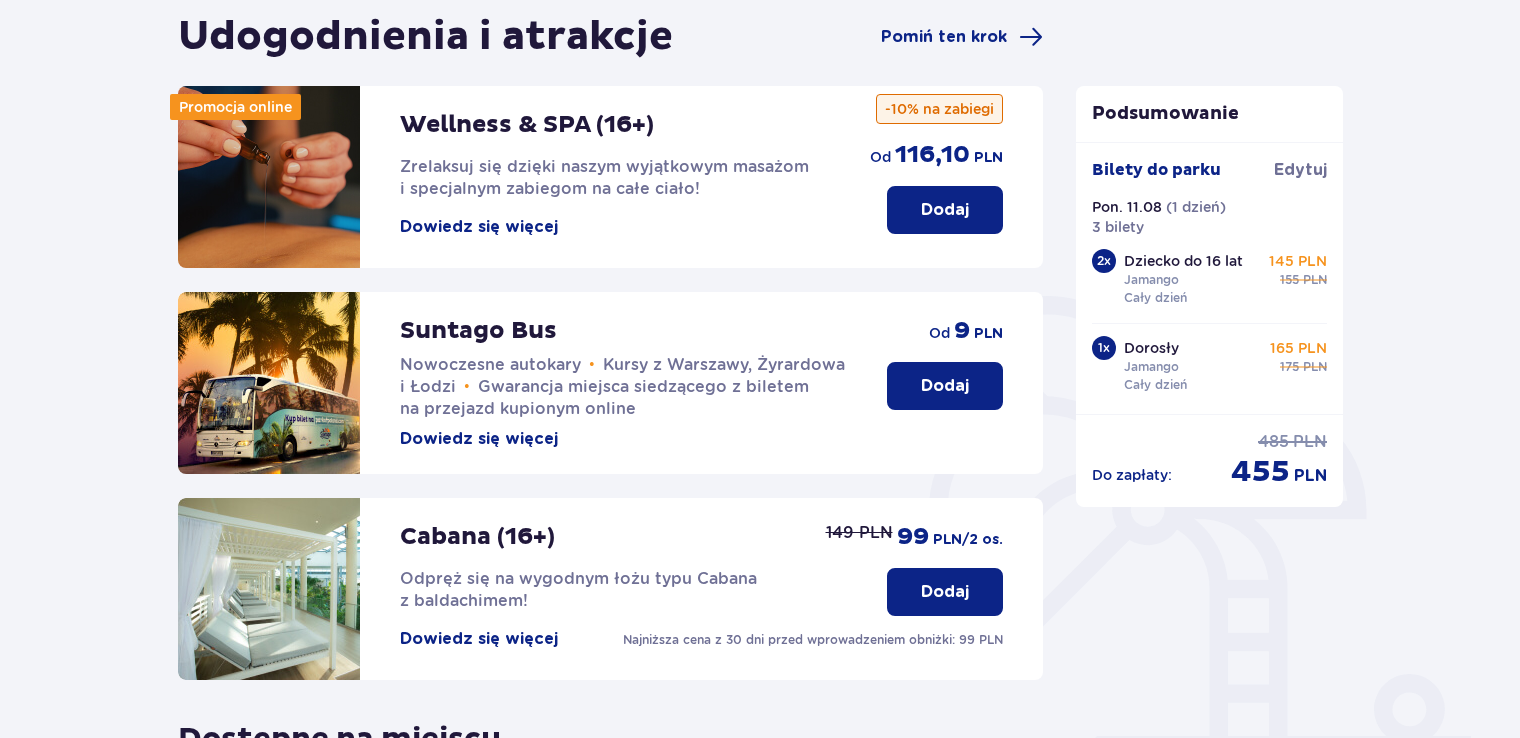 click on "Dodaj" at bounding box center (945, 386) 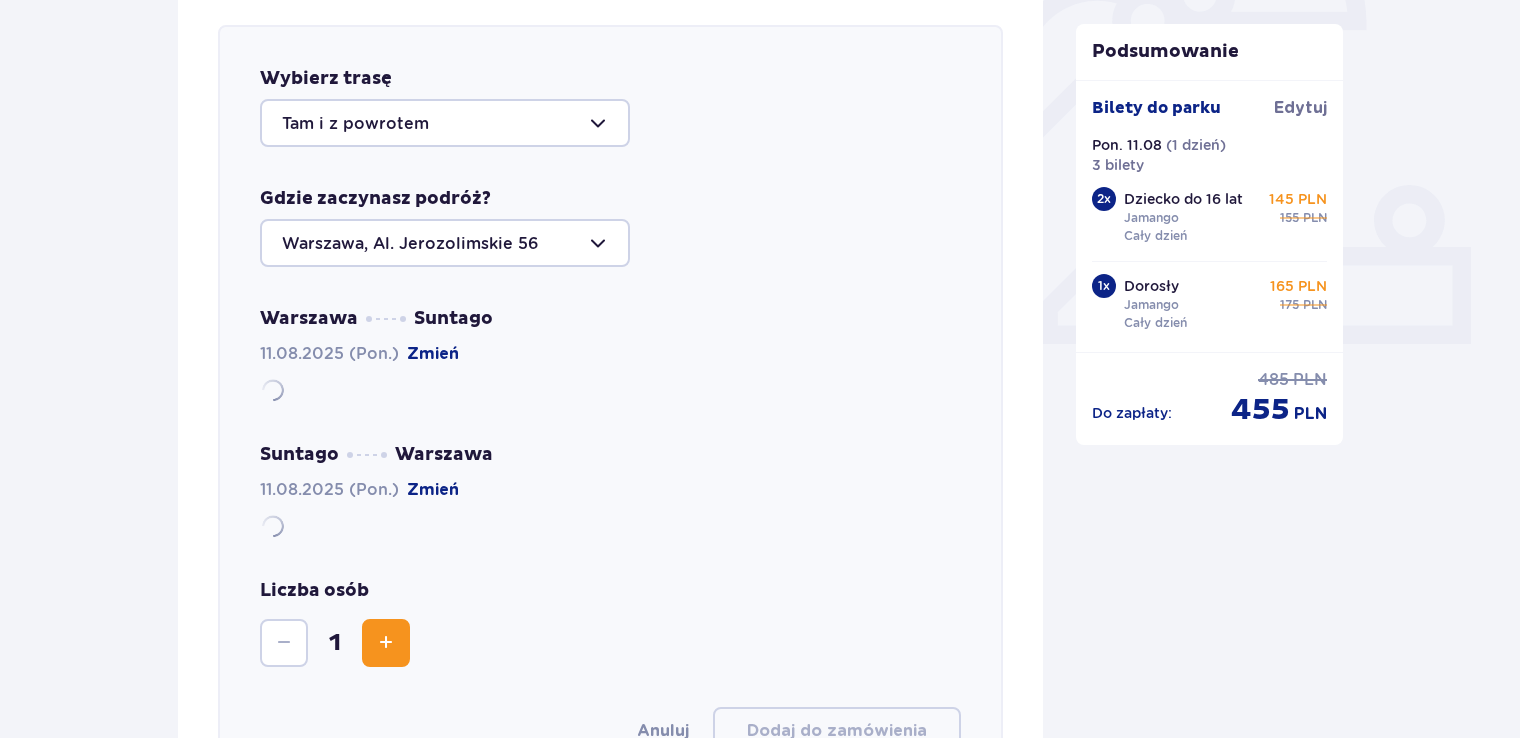 scroll, scrollTop: 690, scrollLeft: 0, axis: vertical 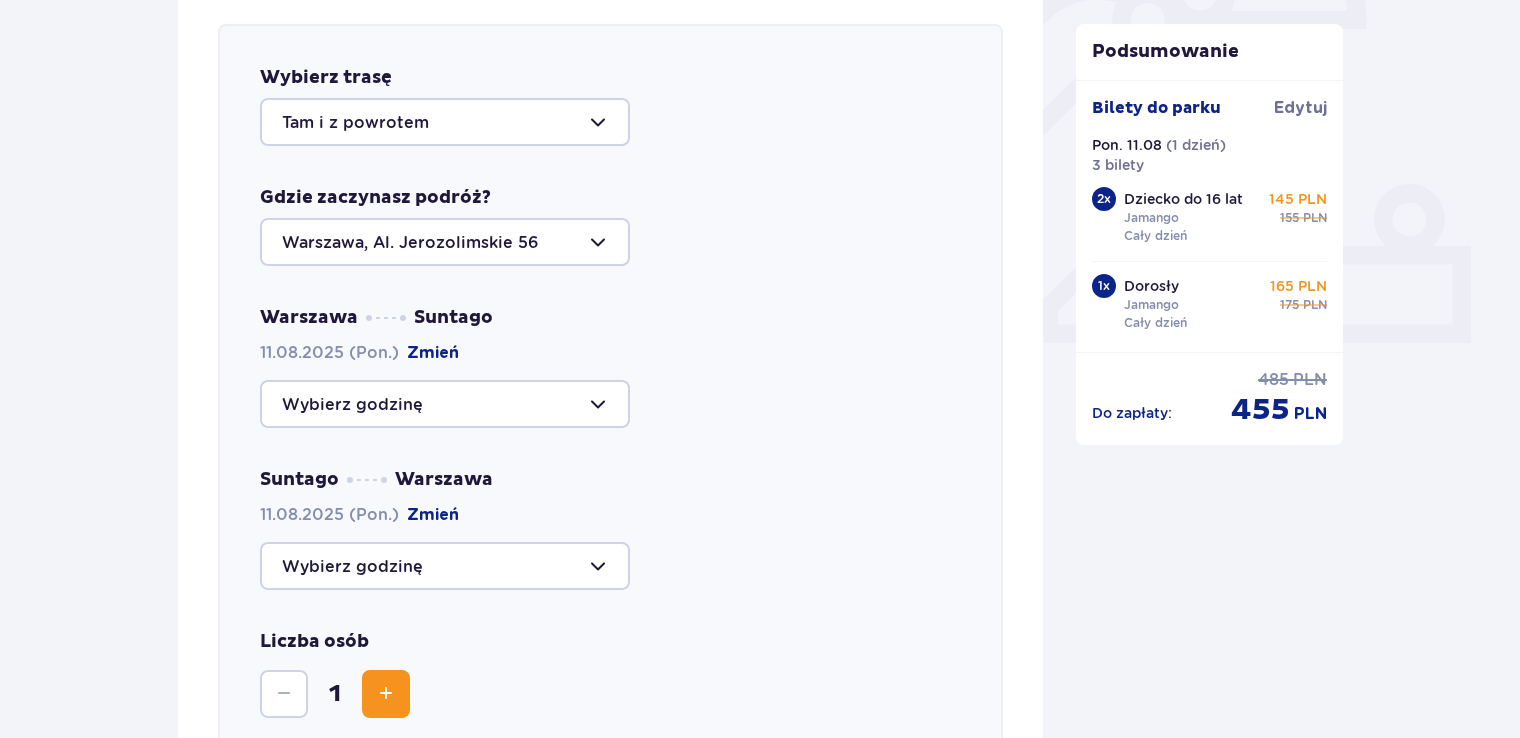 click at bounding box center (445, 404) 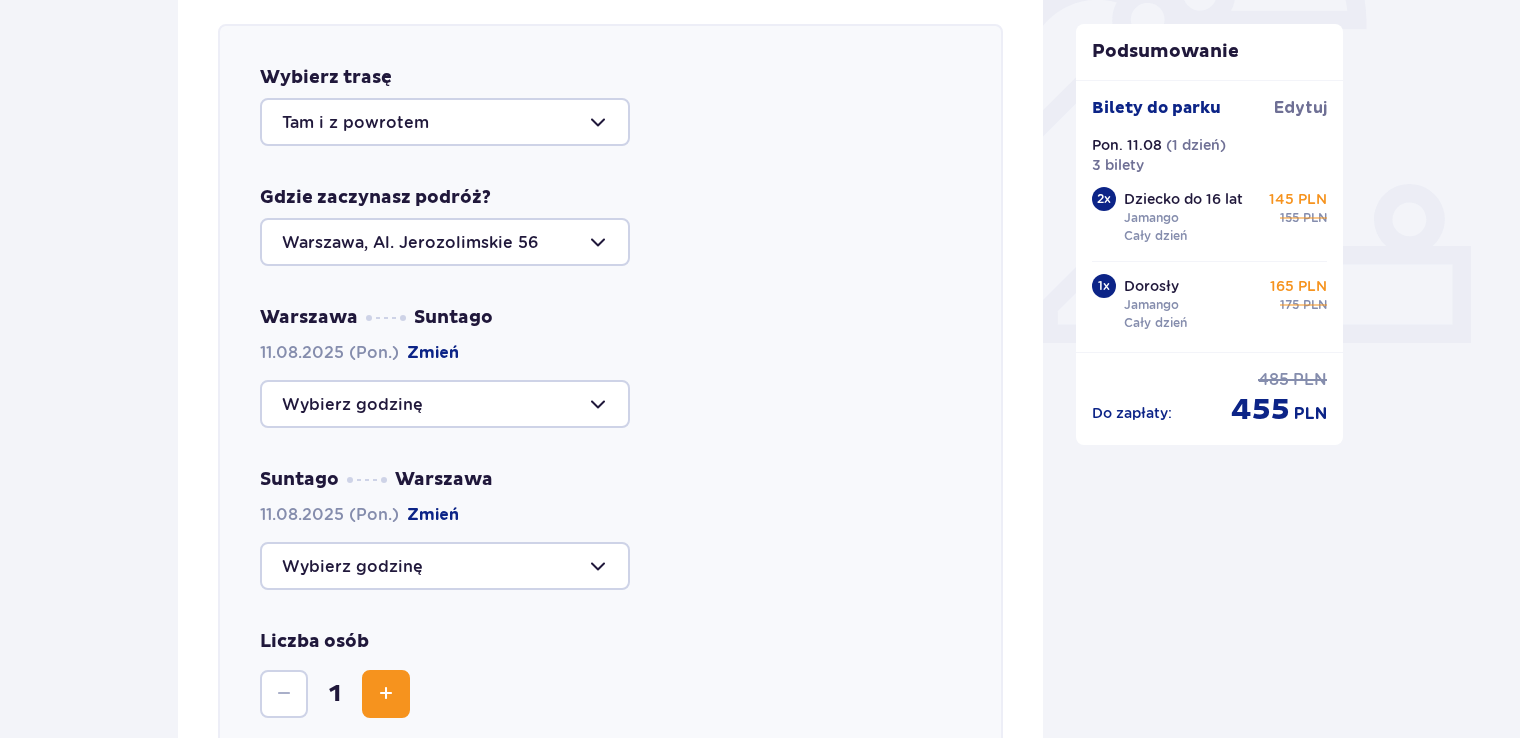 click at bounding box center (445, 242) 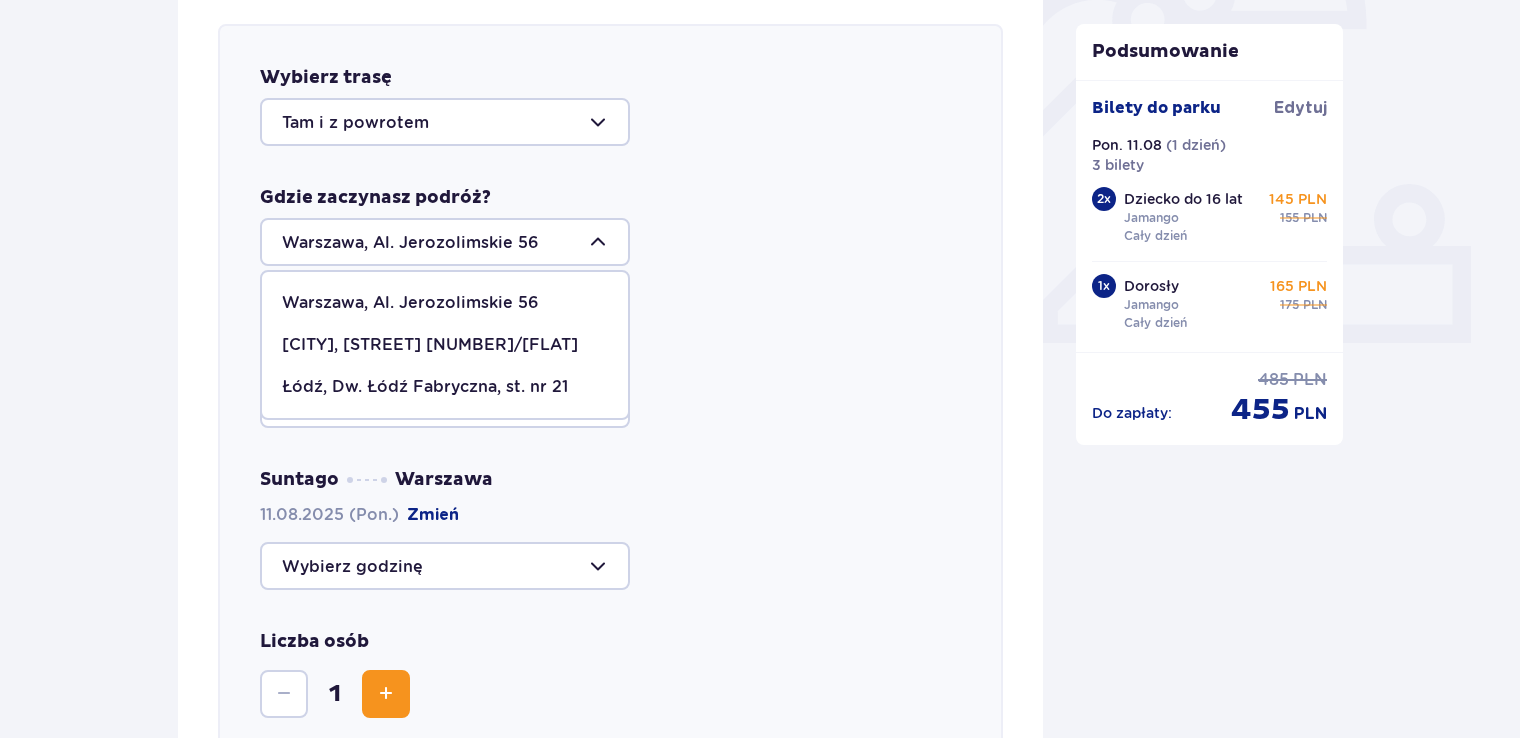 click on "Łódź, Dw. Łódź Fabryczna, st. nr 21" at bounding box center [425, 387] 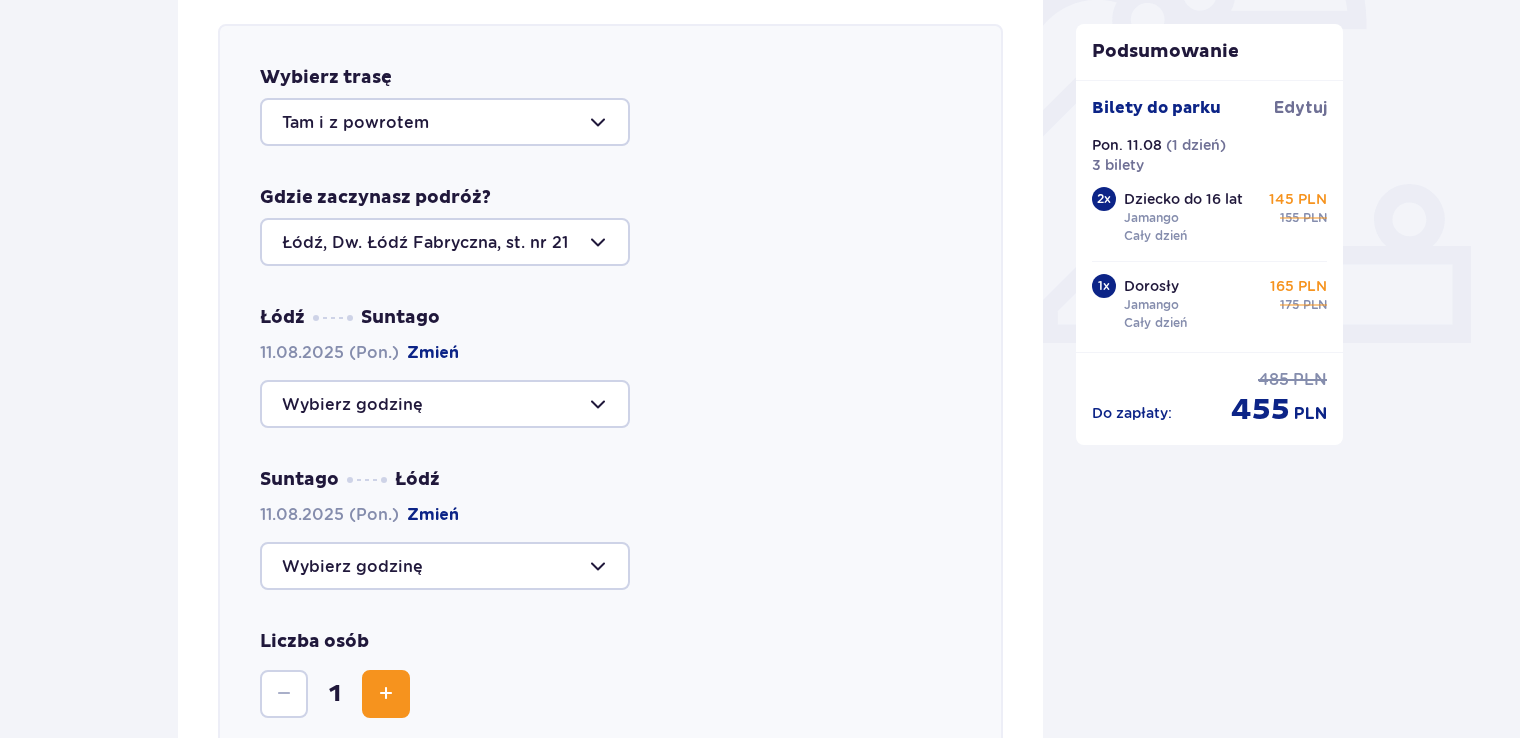 click at bounding box center [445, 404] 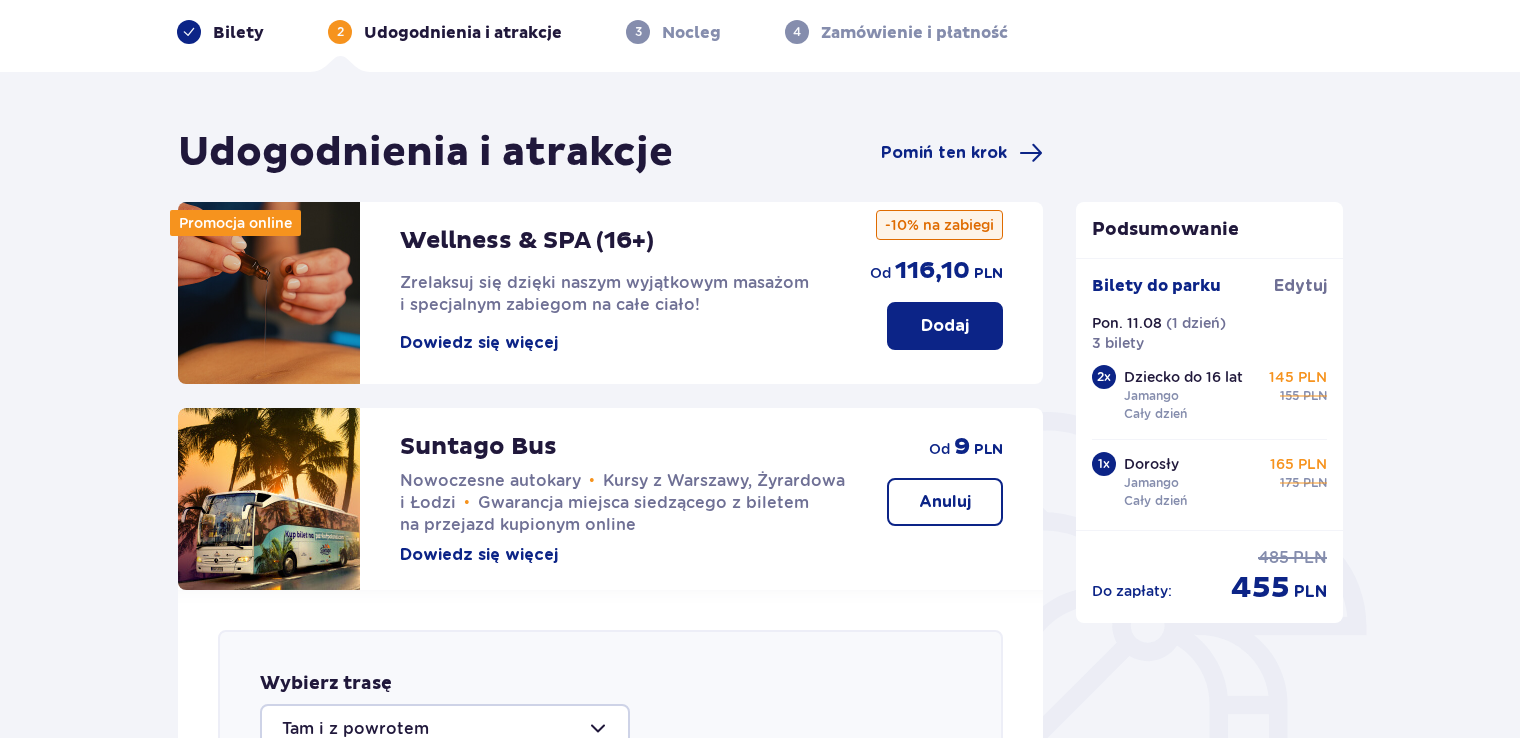 scroll, scrollTop: 0, scrollLeft: 0, axis: both 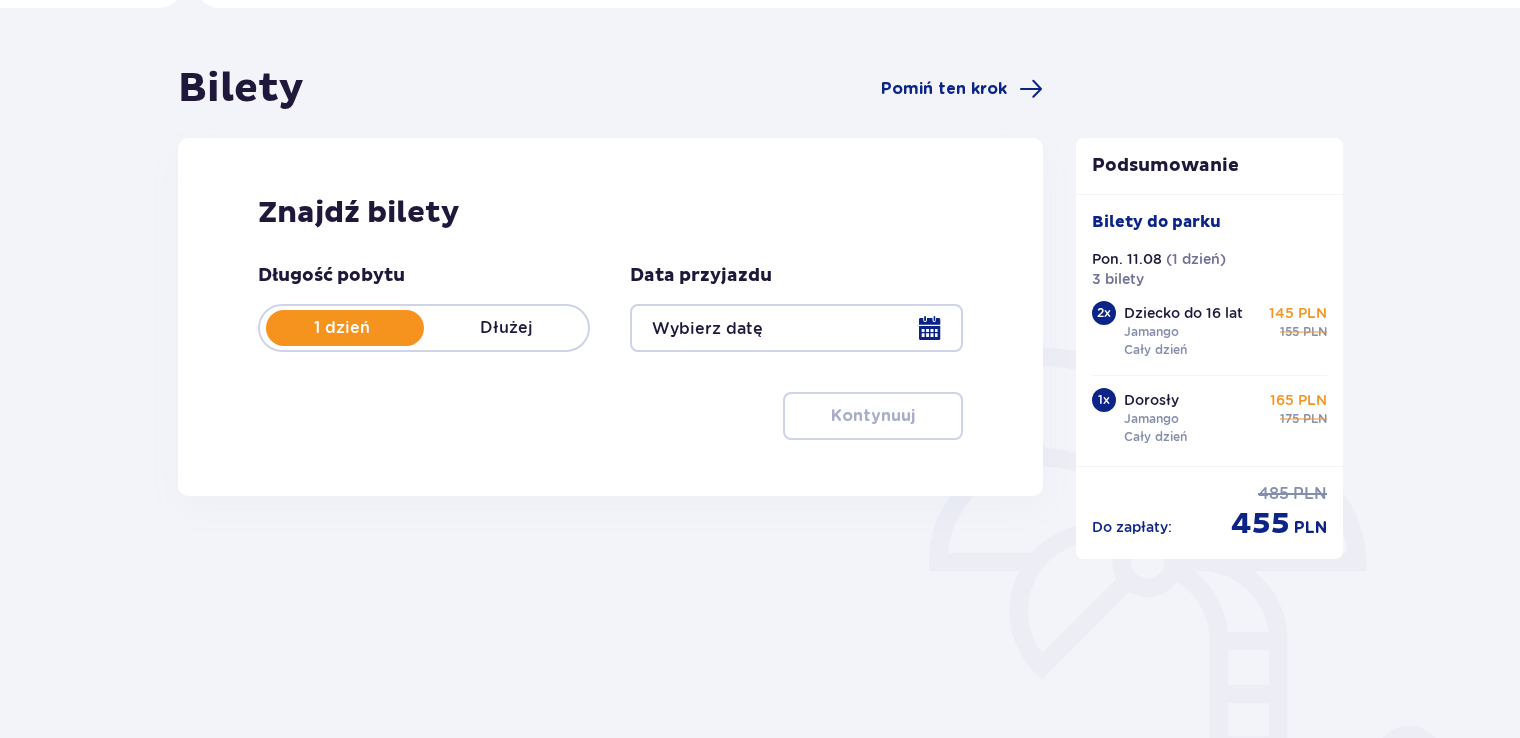type on "11.08.25" 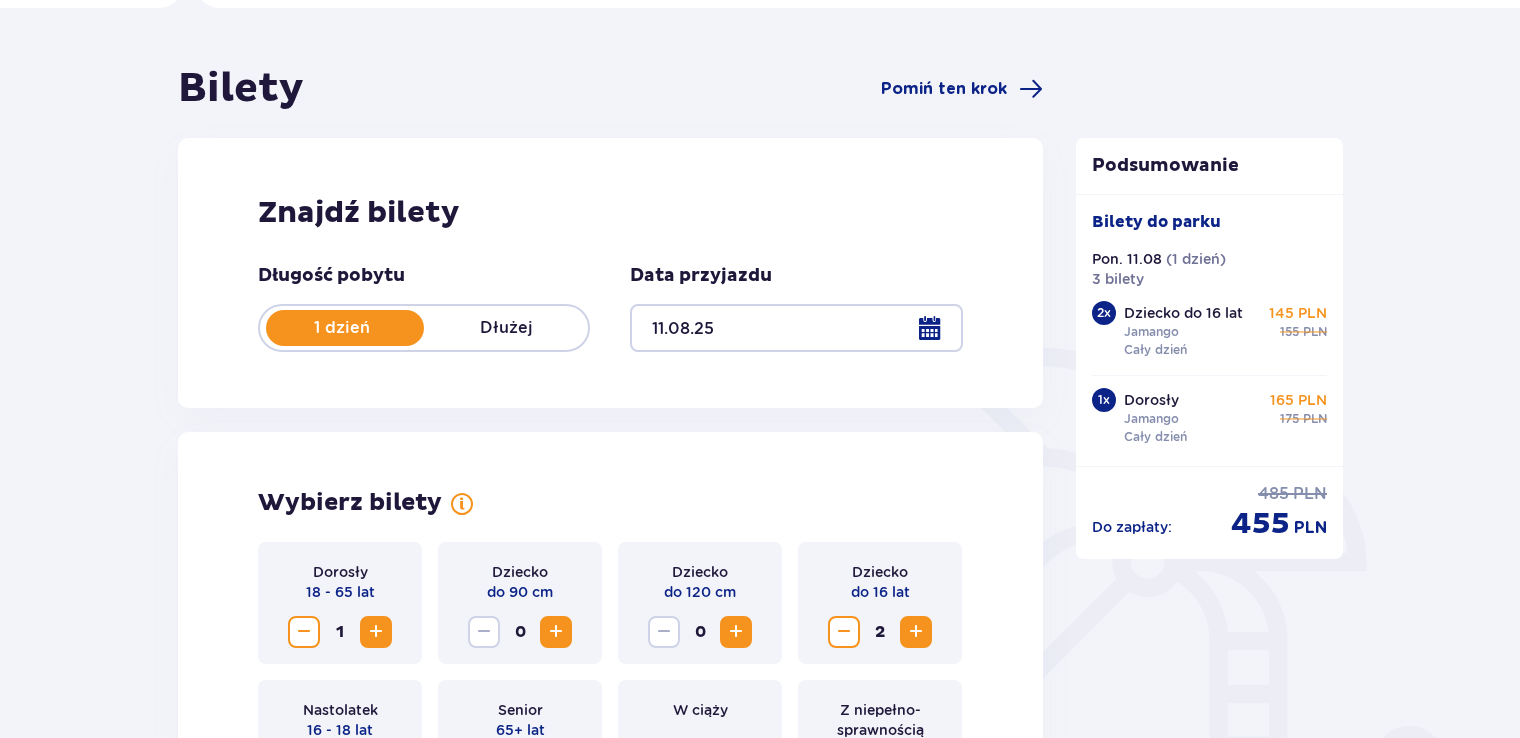 scroll, scrollTop: 332, scrollLeft: 0, axis: vertical 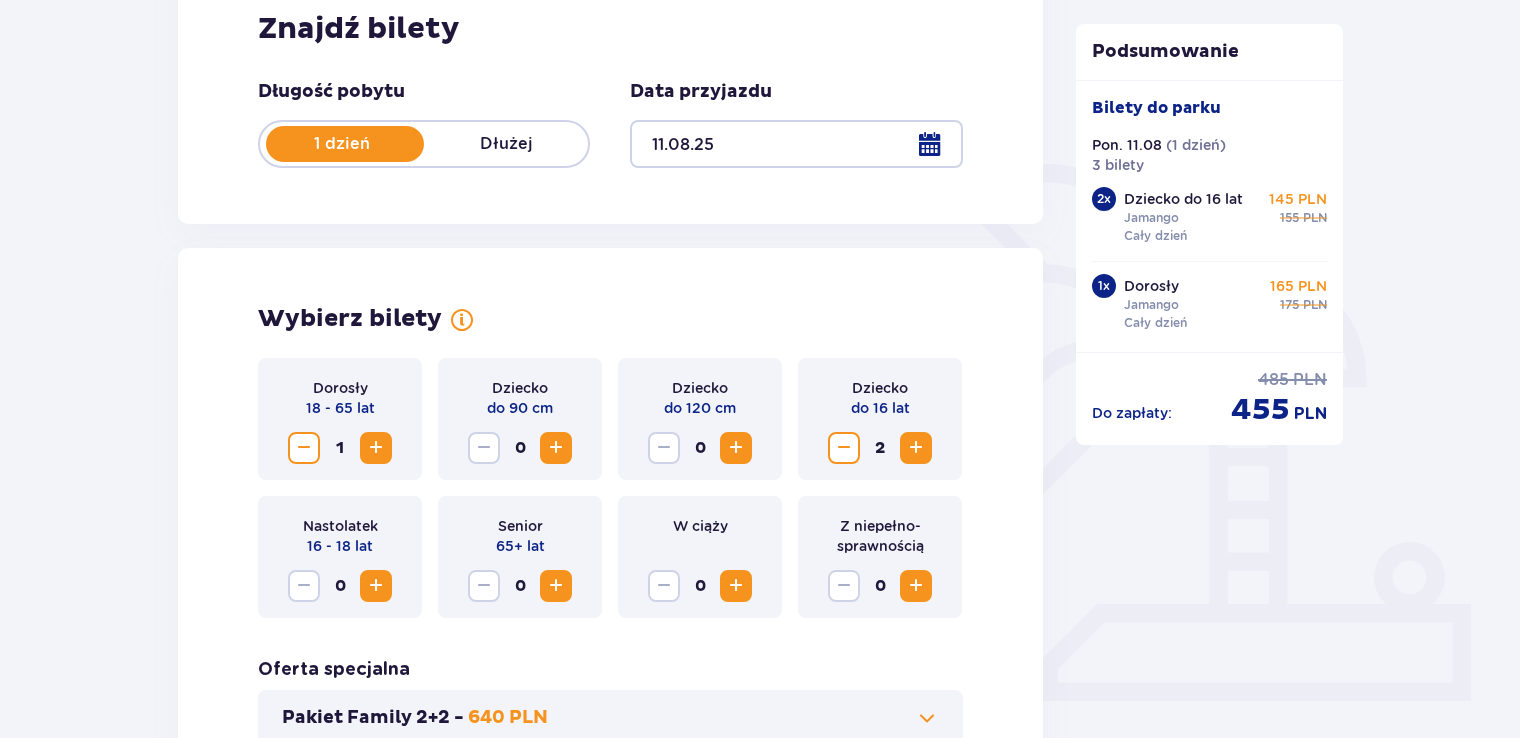 click at bounding box center [796, 144] 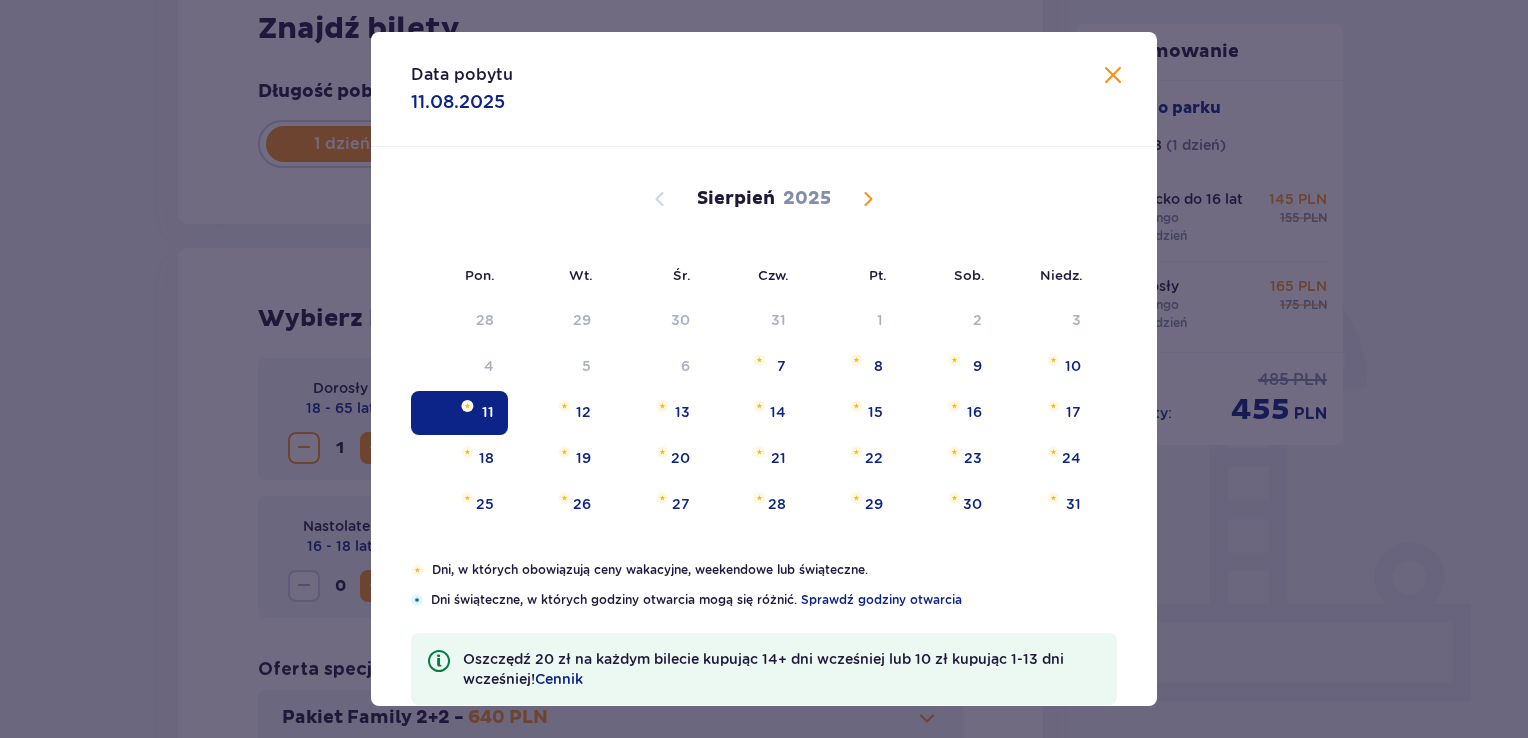 click at bounding box center [1113, 76] 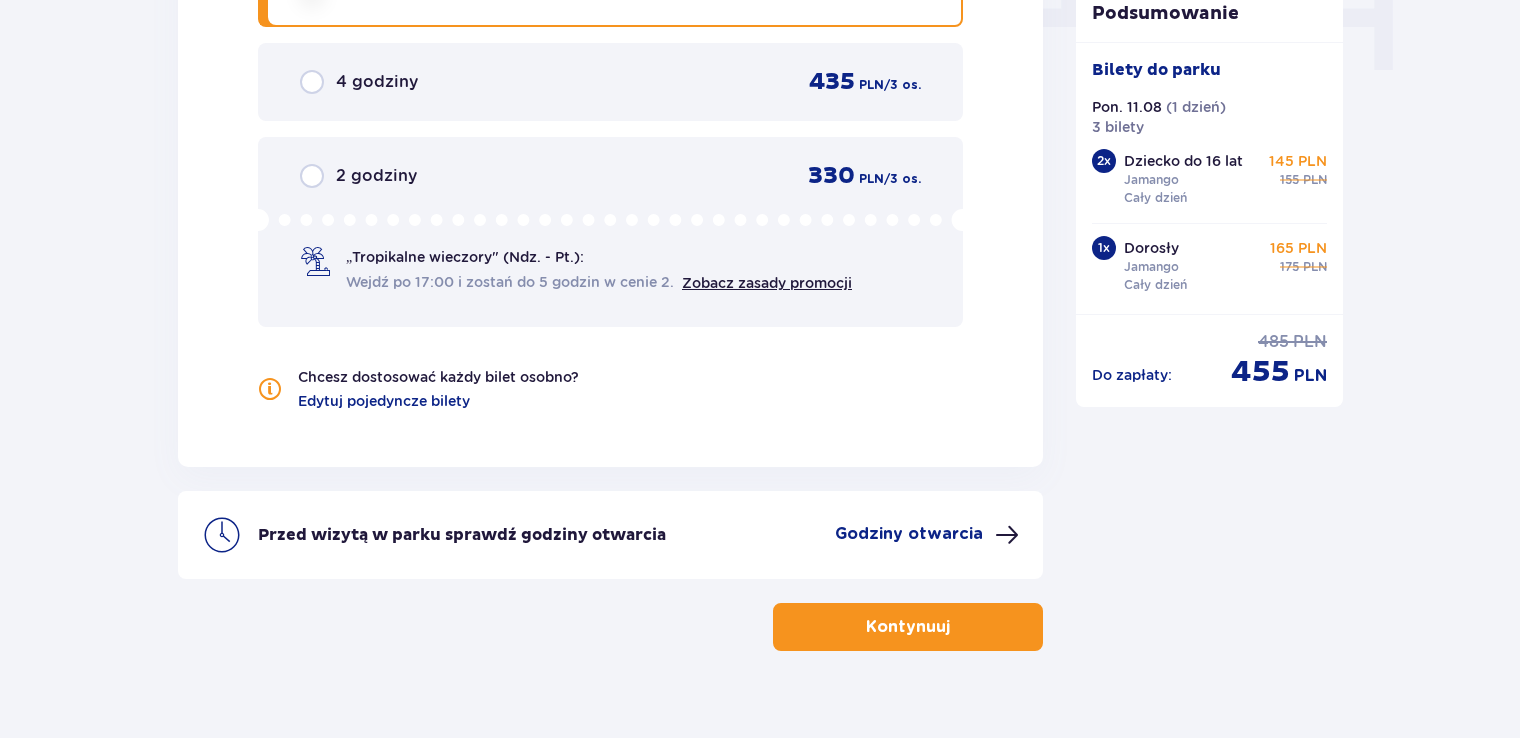 scroll, scrollTop: 2117, scrollLeft: 0, axis: vertical 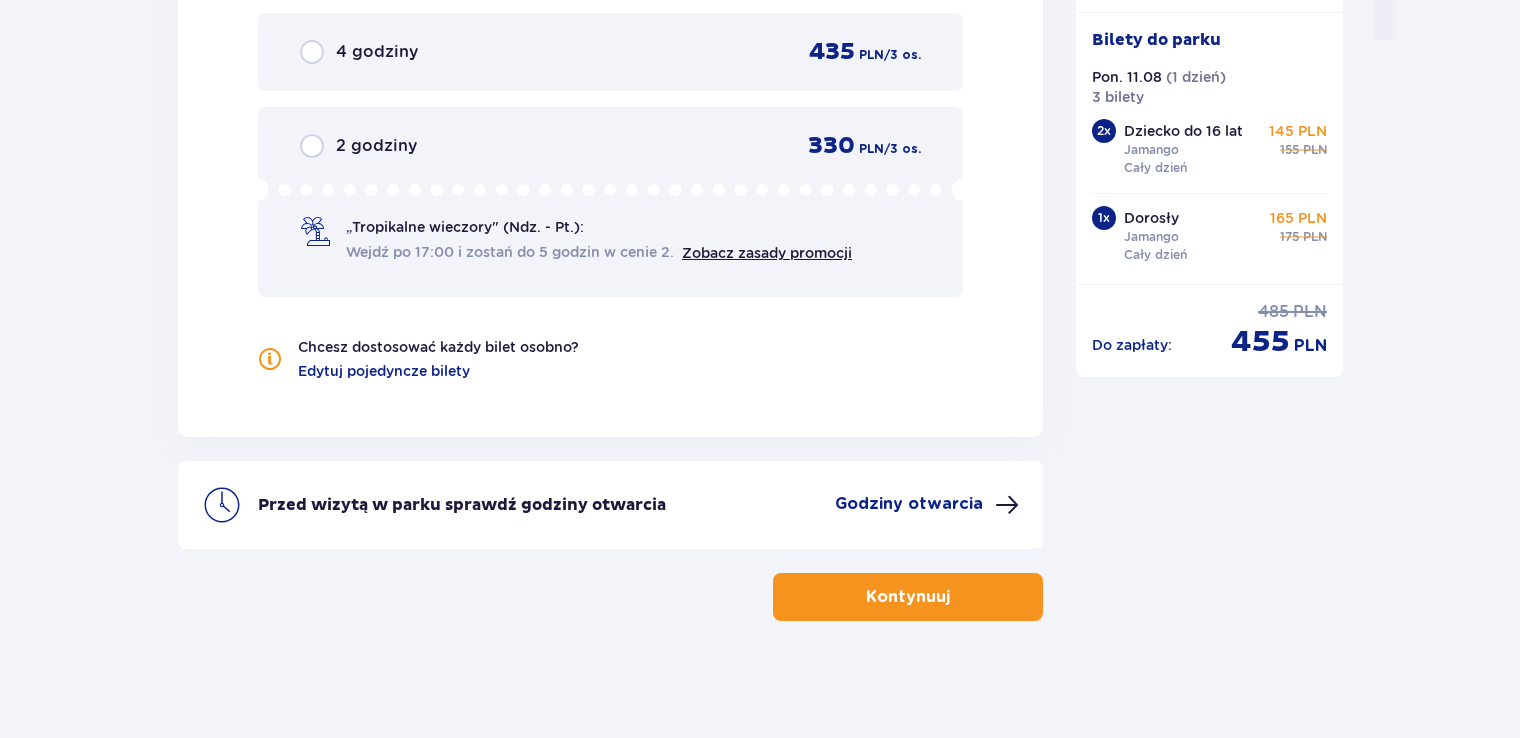 click on "Kontynuuj" at bounding box center [908, 597] 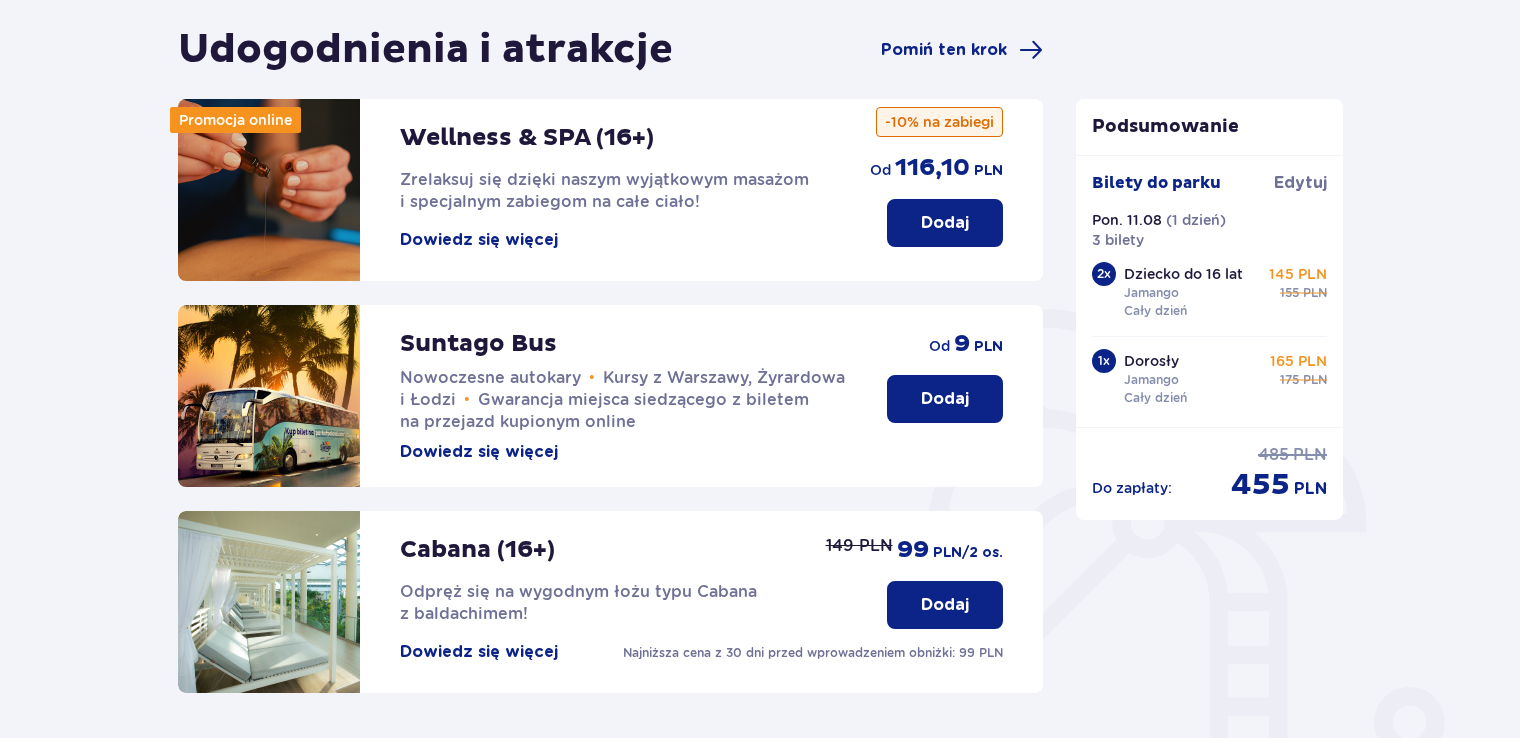 scroll, scrollTop: 200, scrollLeft: 0, axis: vertical 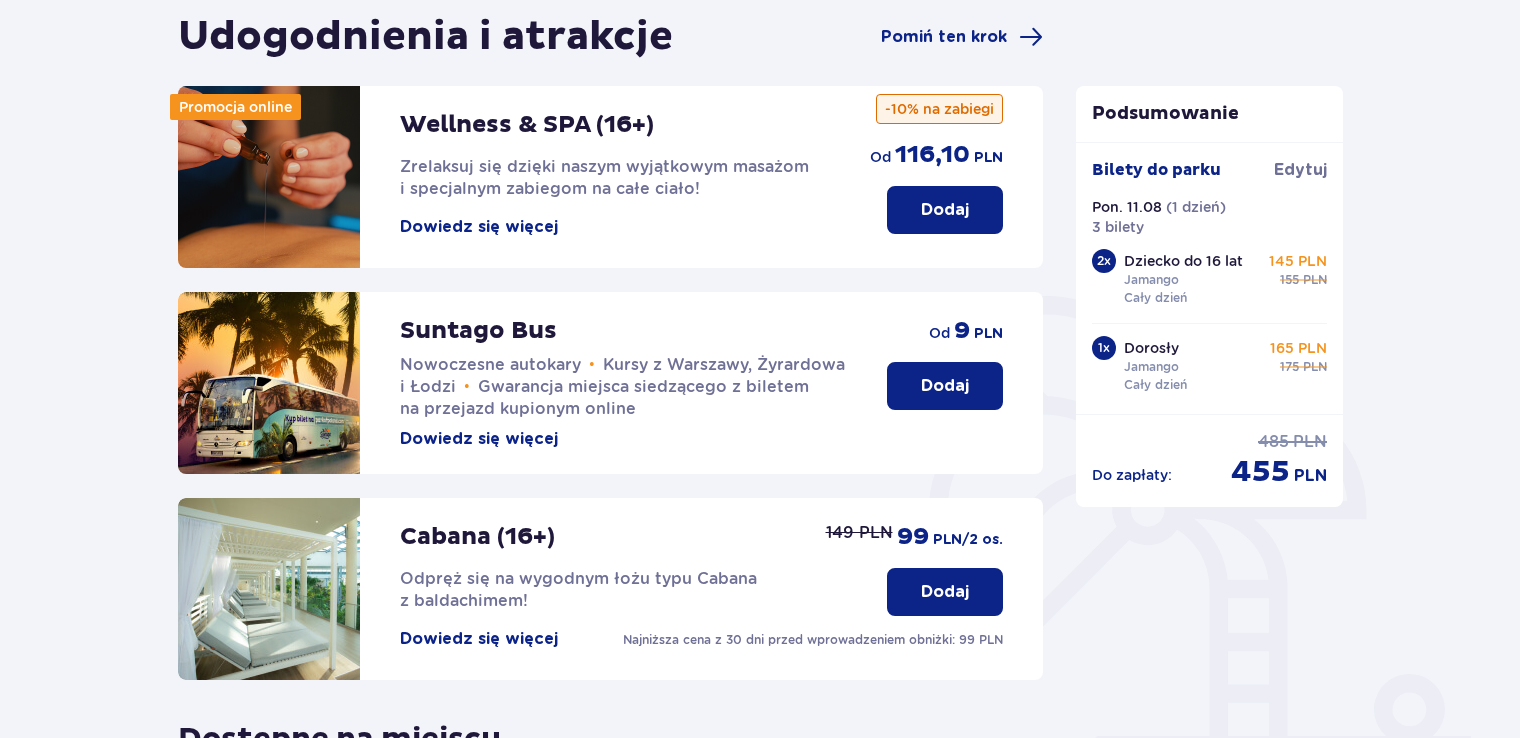 click on "Dodaj" at bounding box center (945, 386) 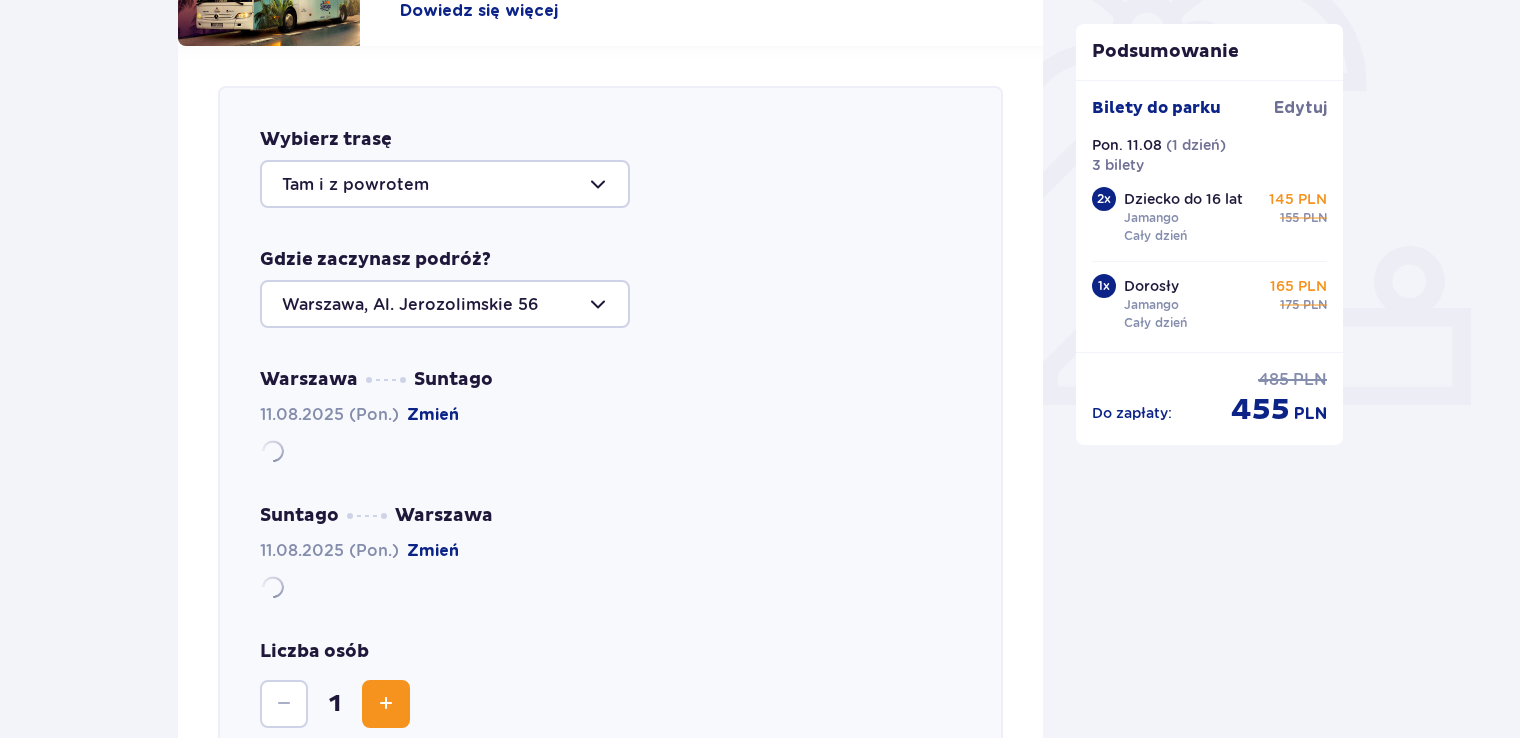 scroll, scrollTop: 690, scrollLeft: 0, axis: vertical 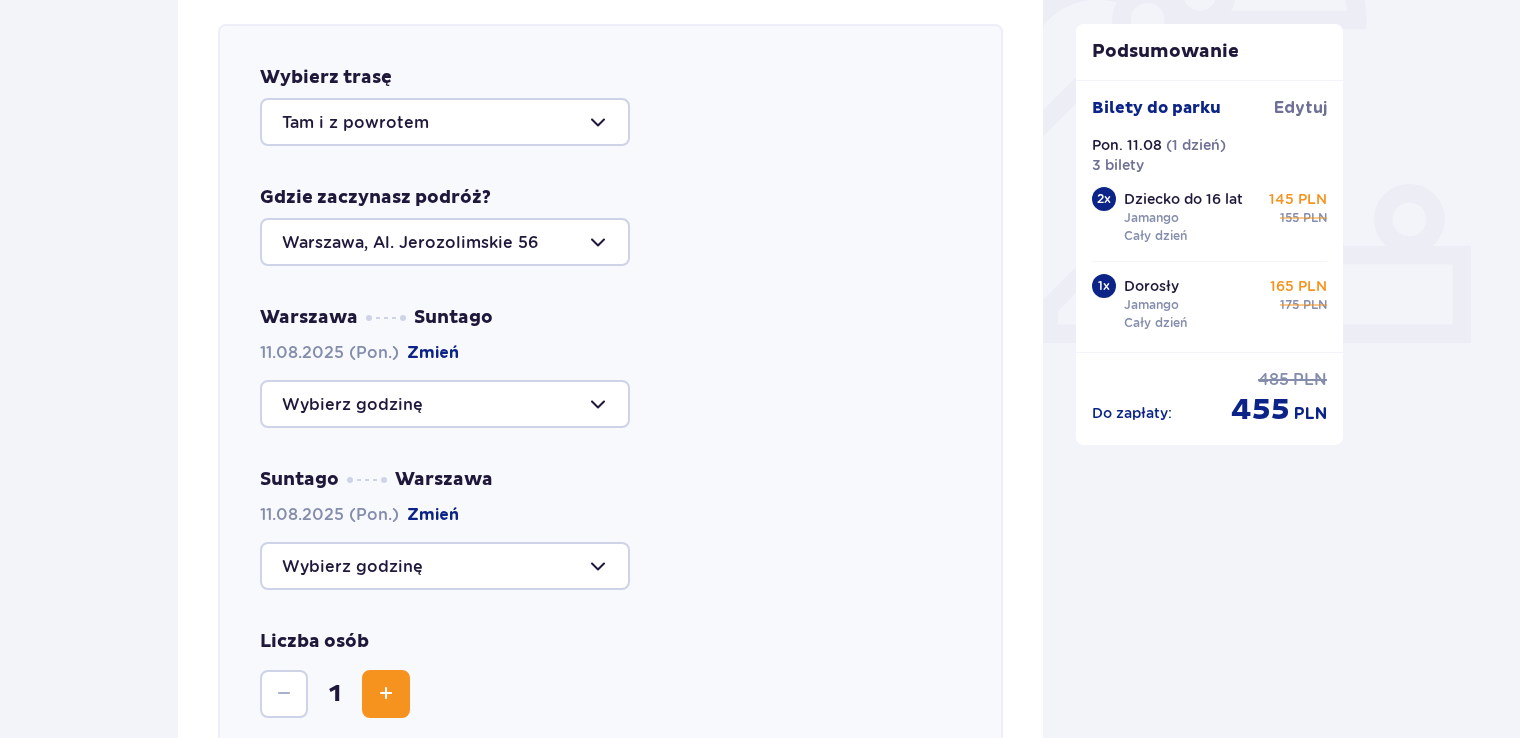 click at bounding box center (445, 242) 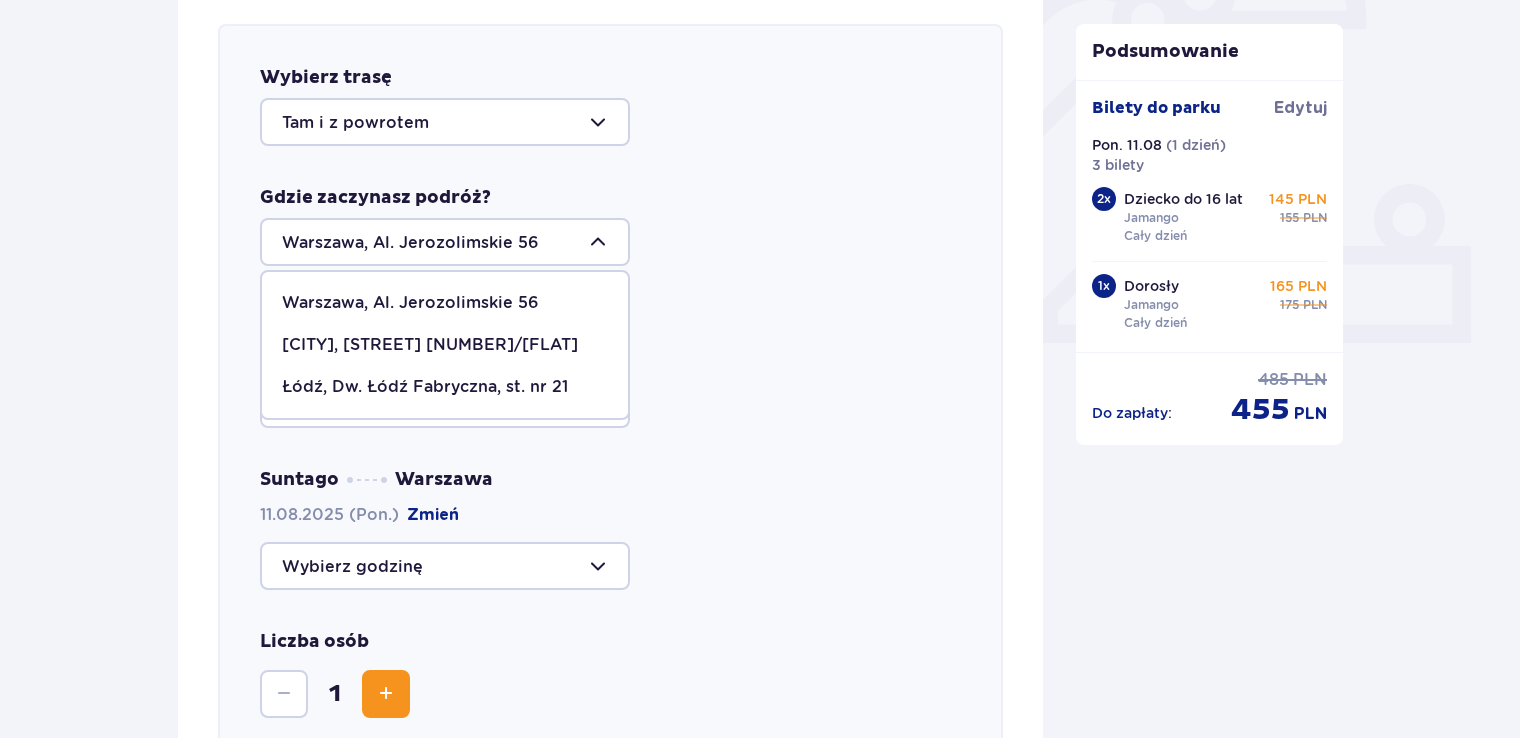 click on "Łódź, Dw. Łódź Fabryczna, st. nr 21" at bounding box center [425, 387] 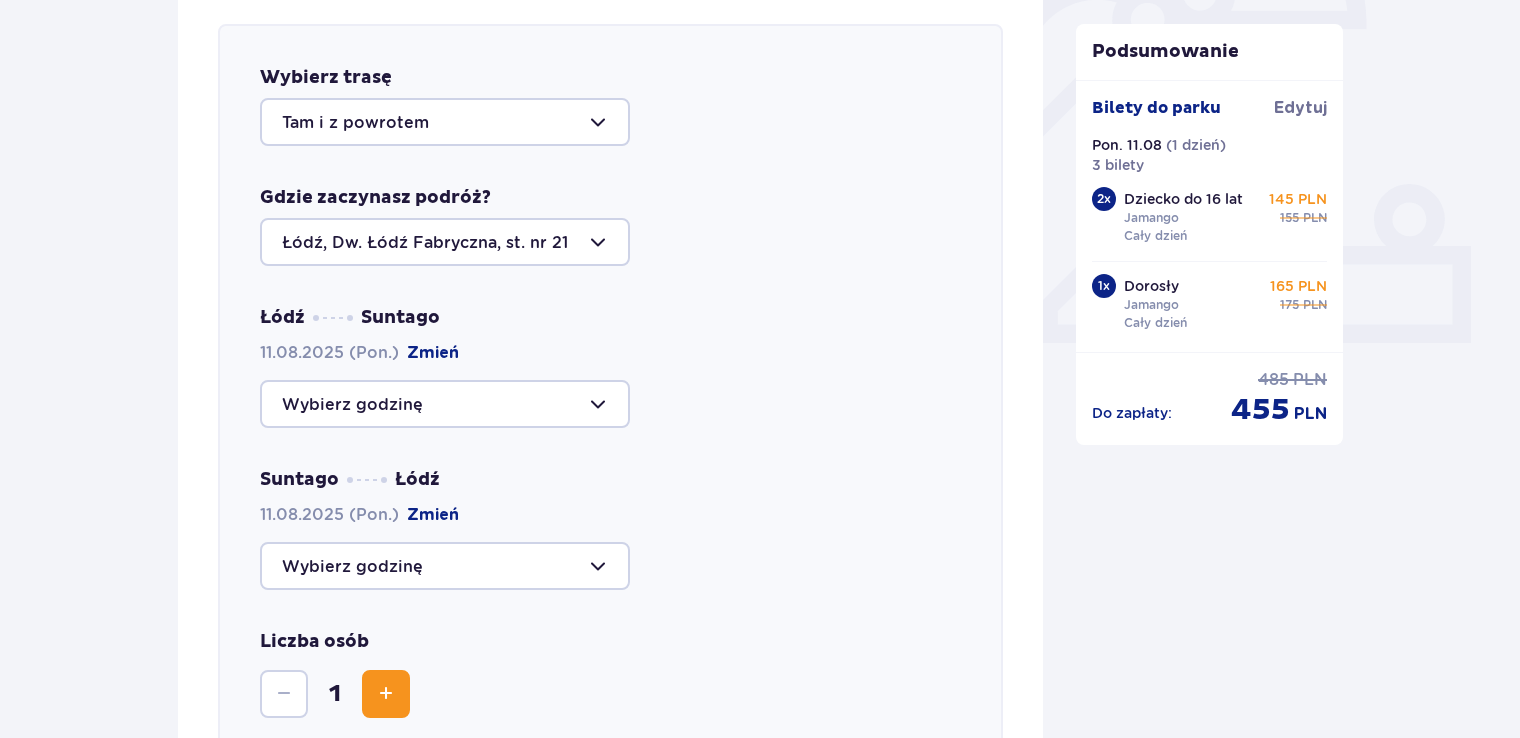 click at bounding box center [445, 404] 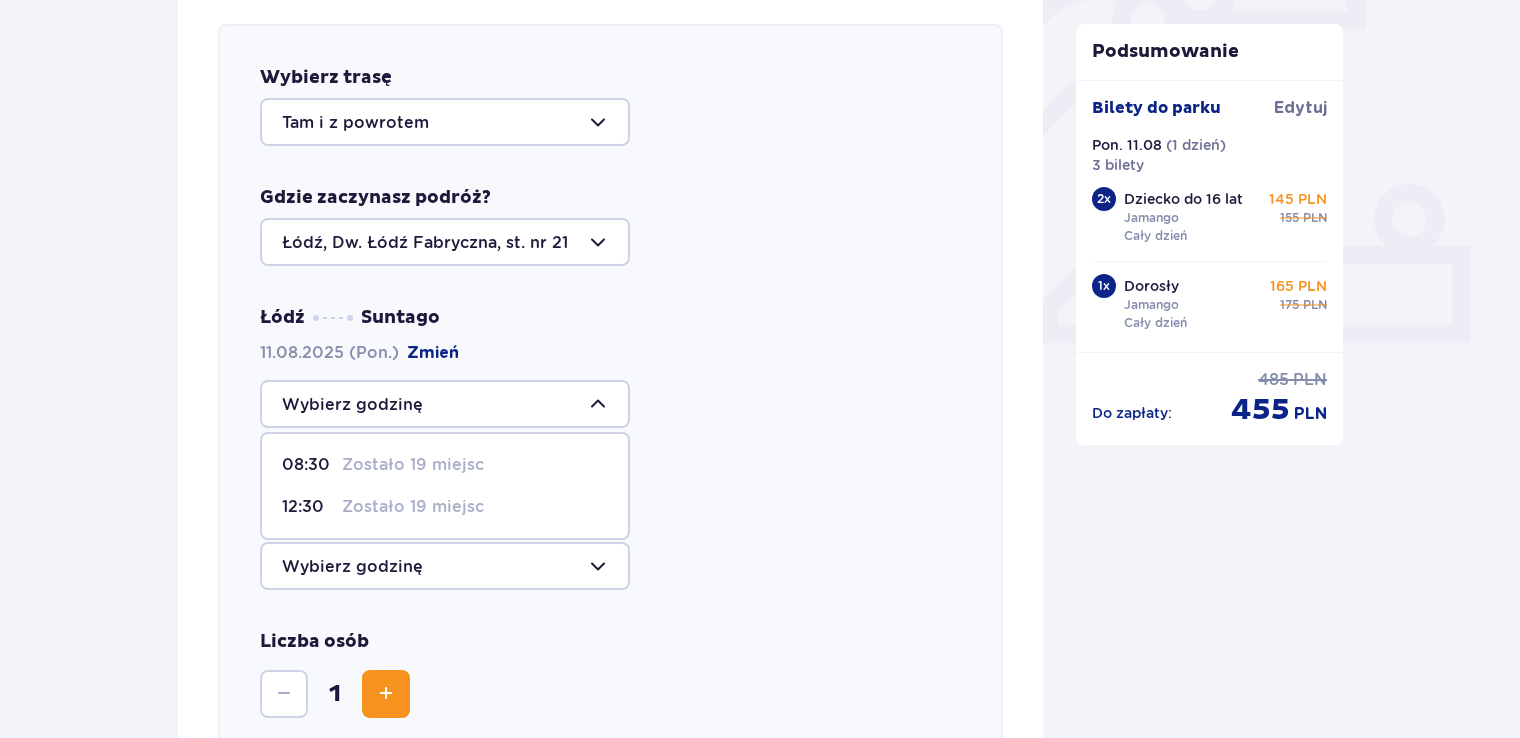 click on "08:30" at bounding box center (308, 465) 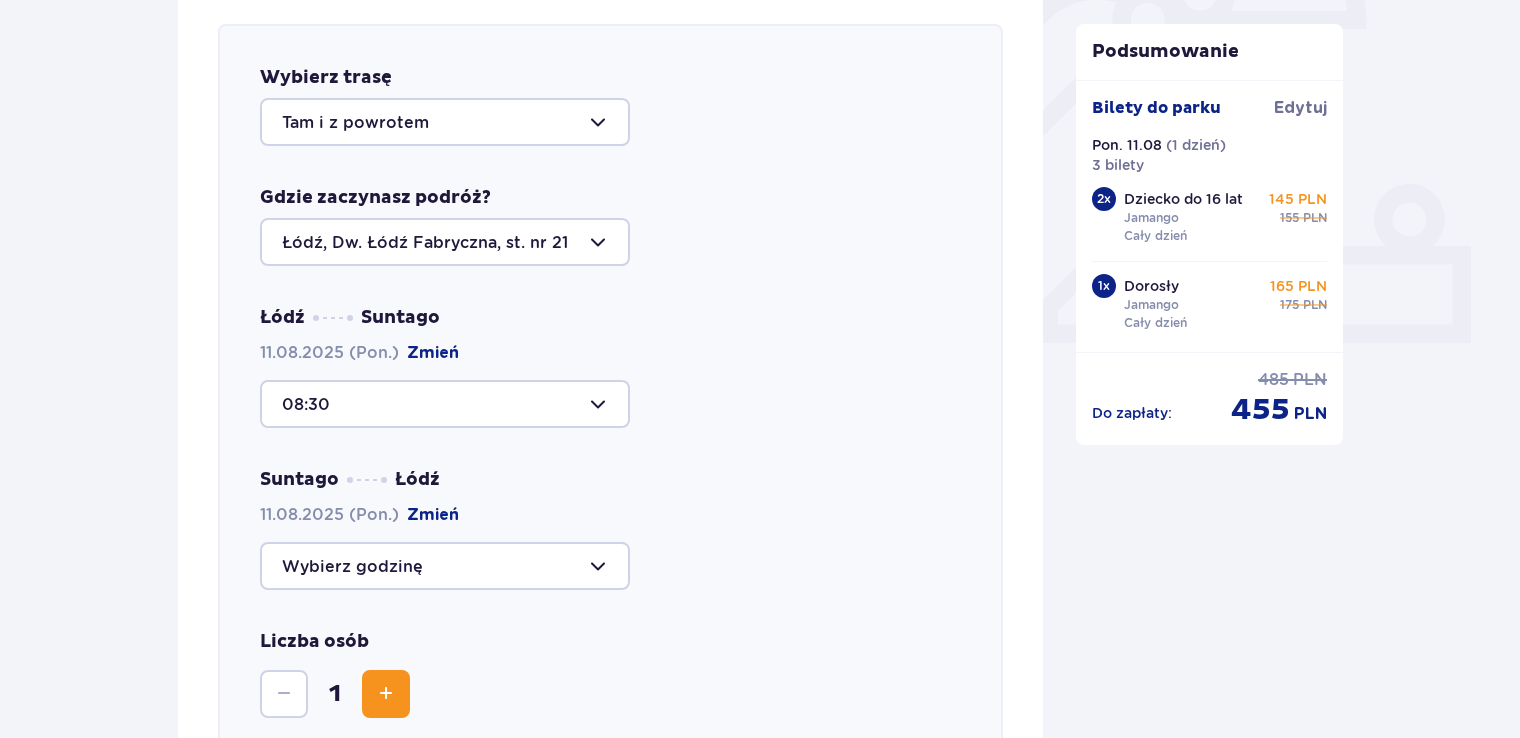 click at bounding box center (445, 566) 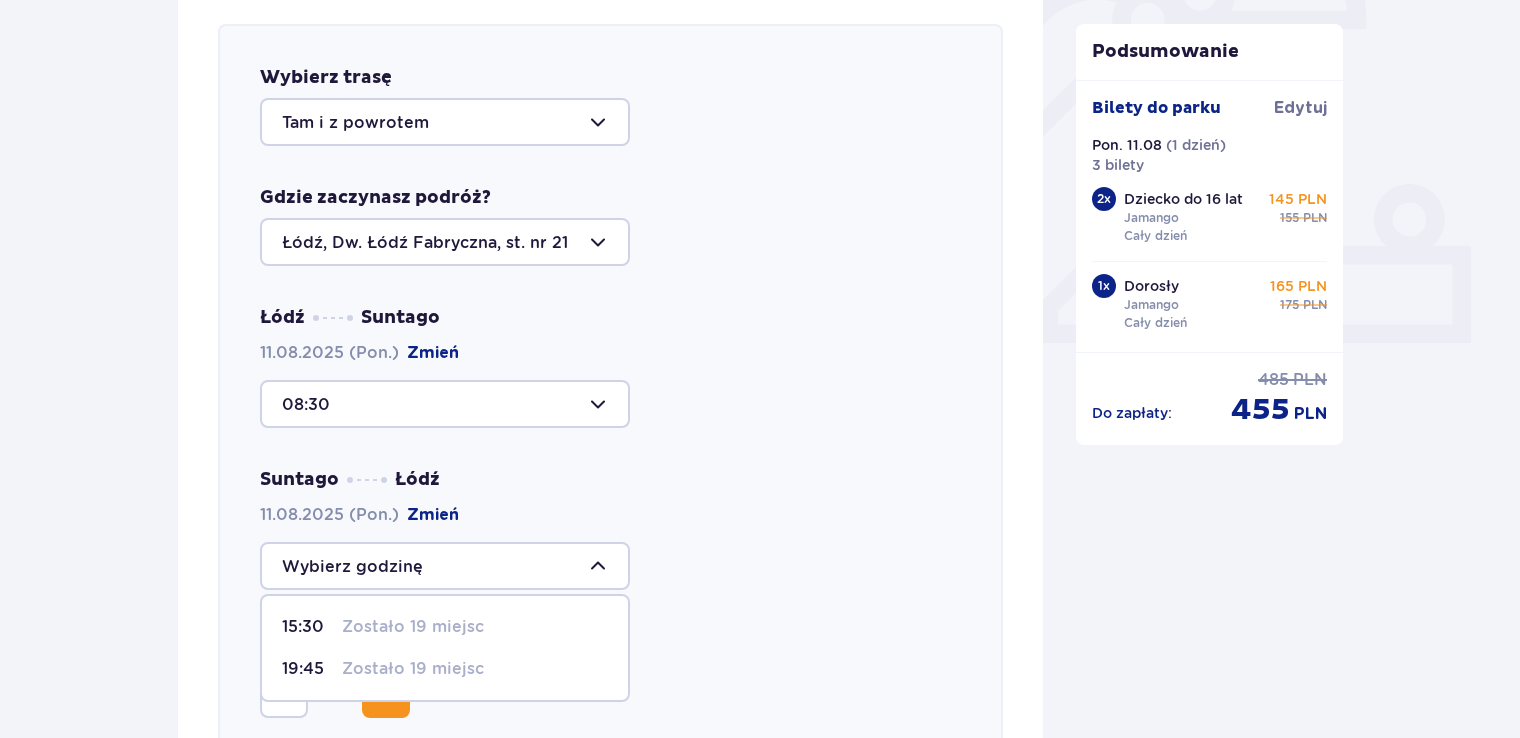 click on "19:45" at bounding box center [308, 669] 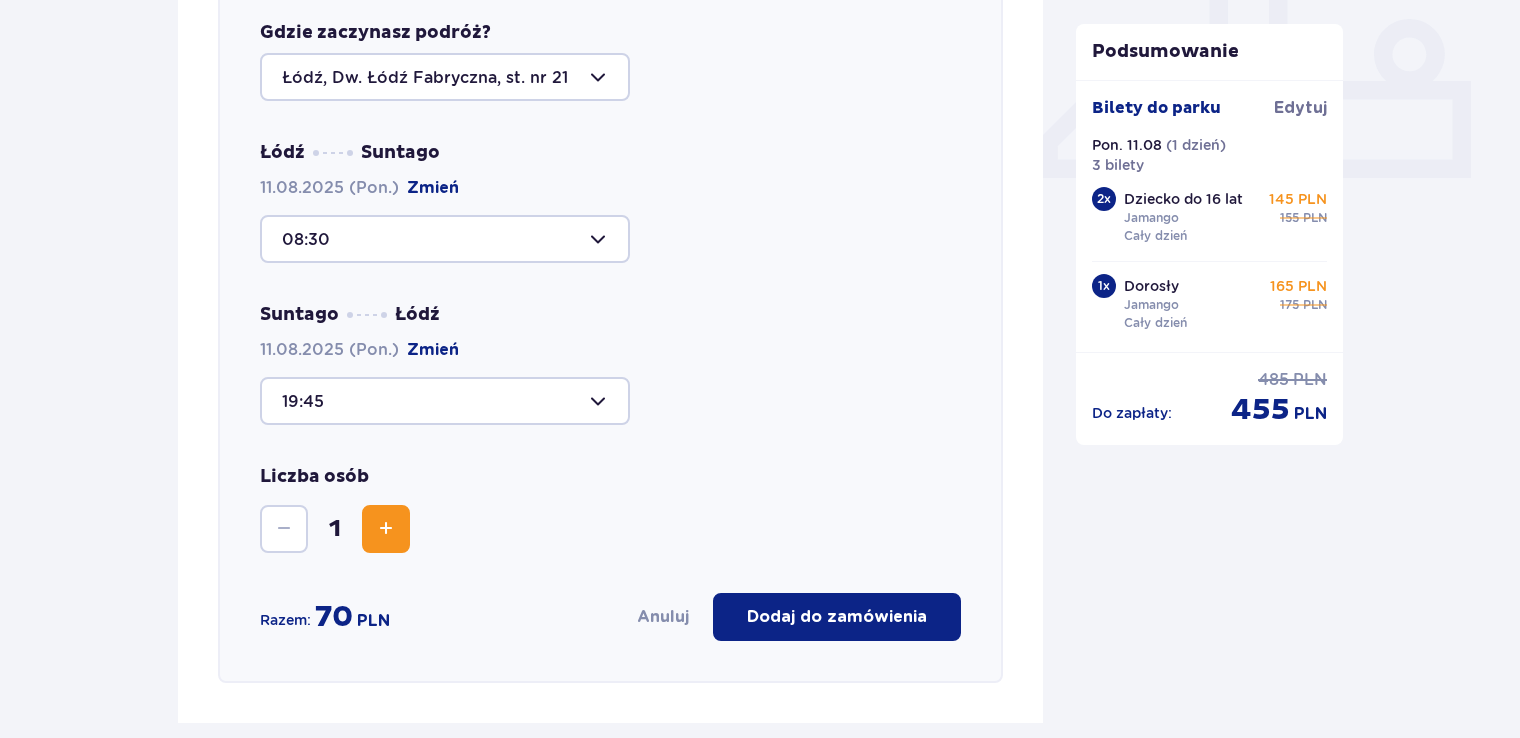 scroll, scrollTop: 890, scrollLeft: 0, axis: vertical 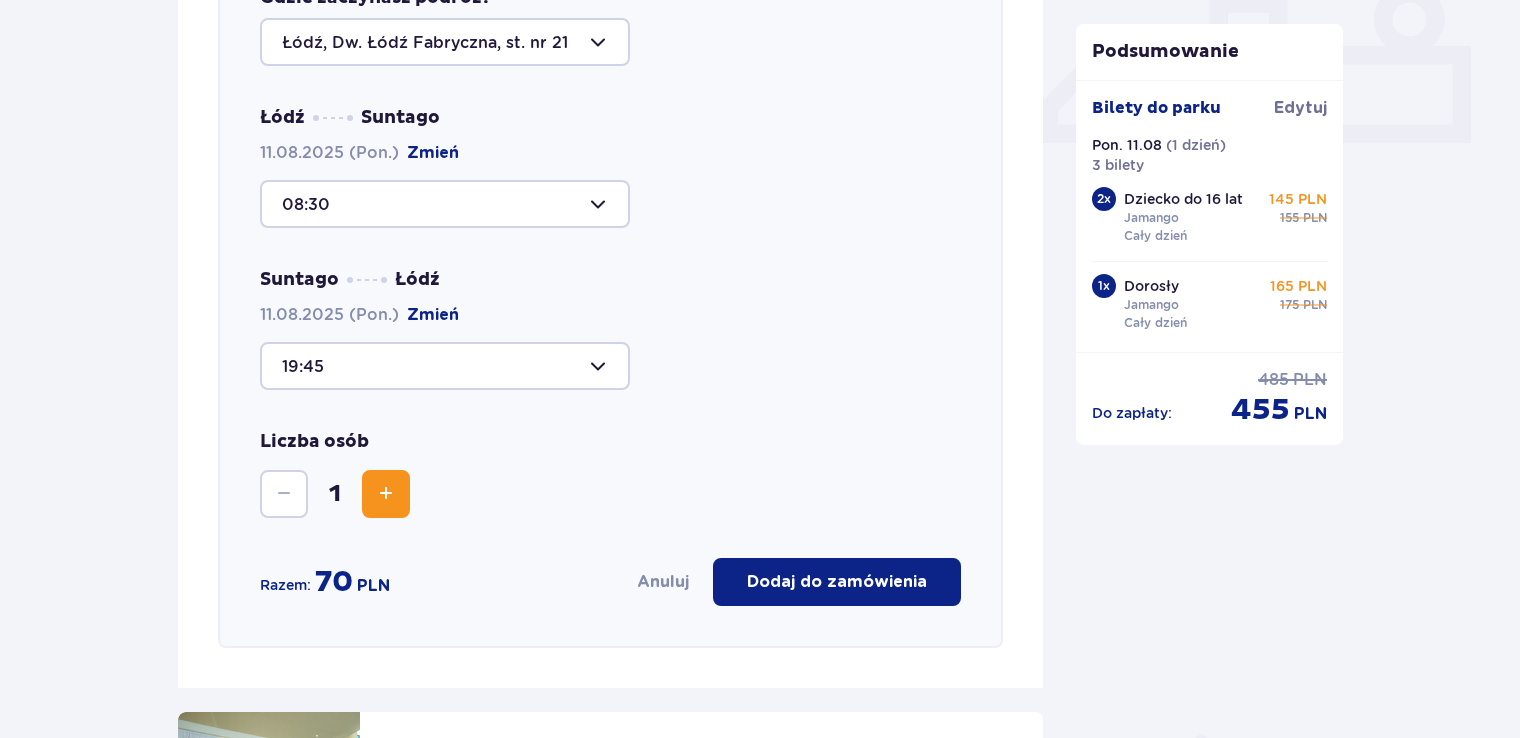 click at bounding box center [386, 494] 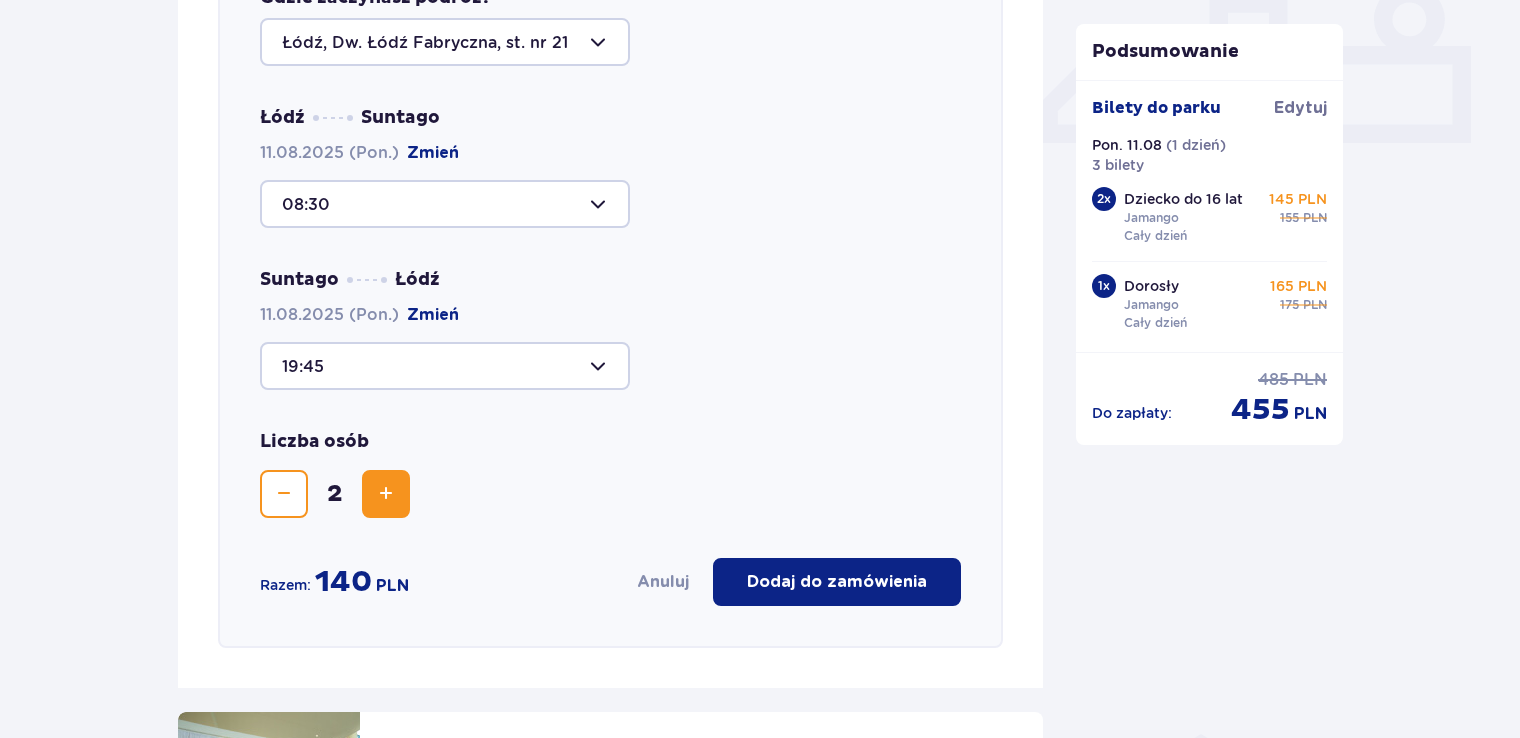 click at bounding box center [386, 494] 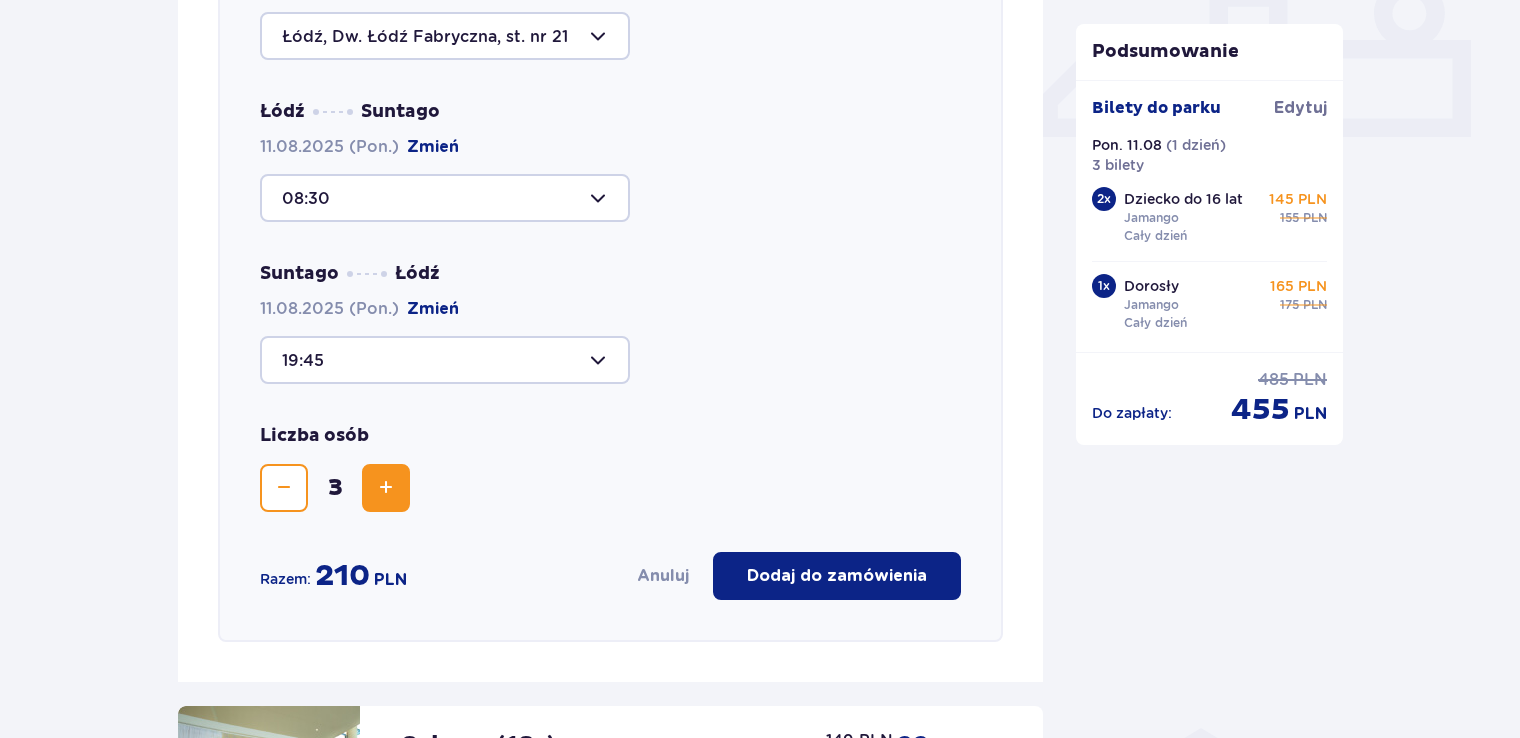 scroll, scrollTop: 890, scrollLeft: 0, axis: vertical 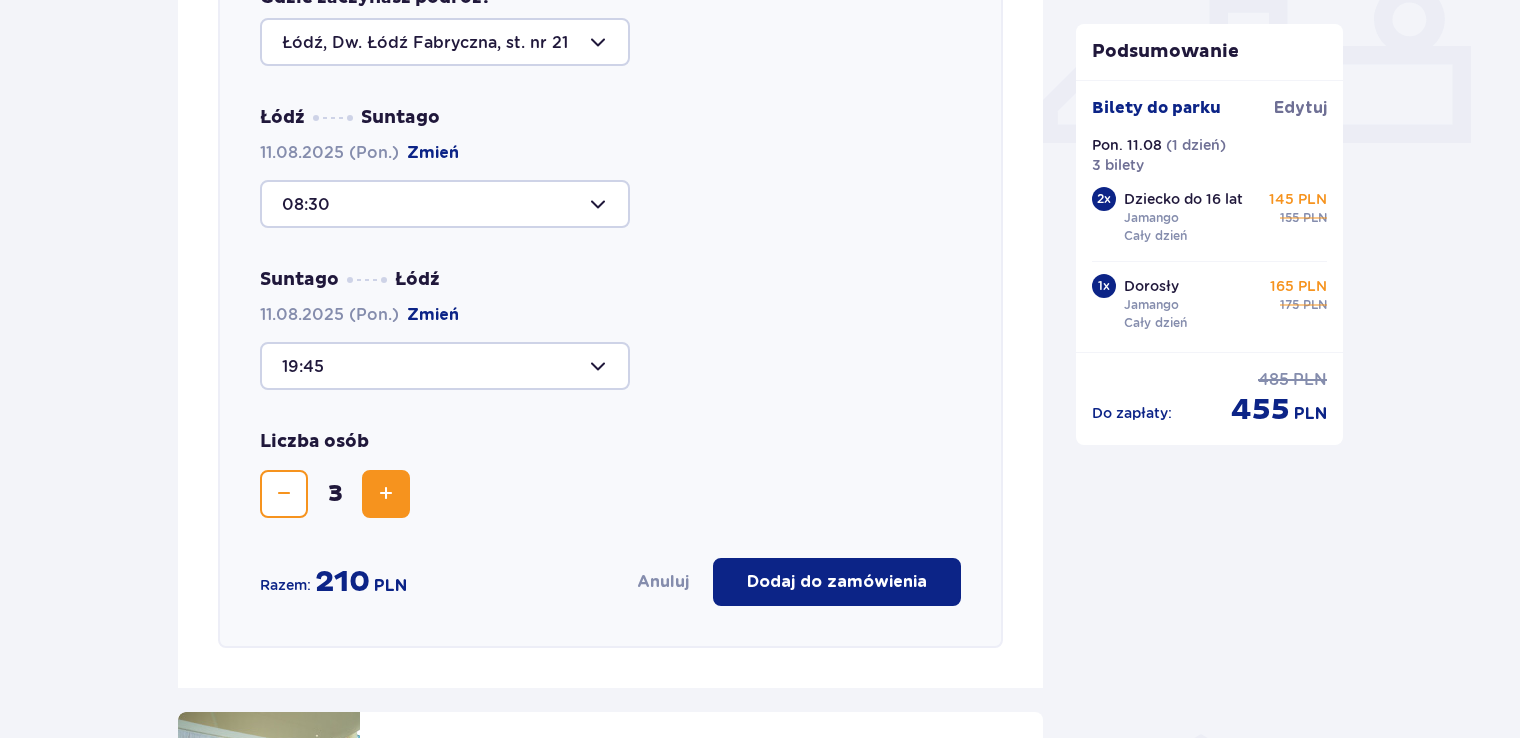 click on "Dodaj do zamówienia" at bounding box center (837, 582) 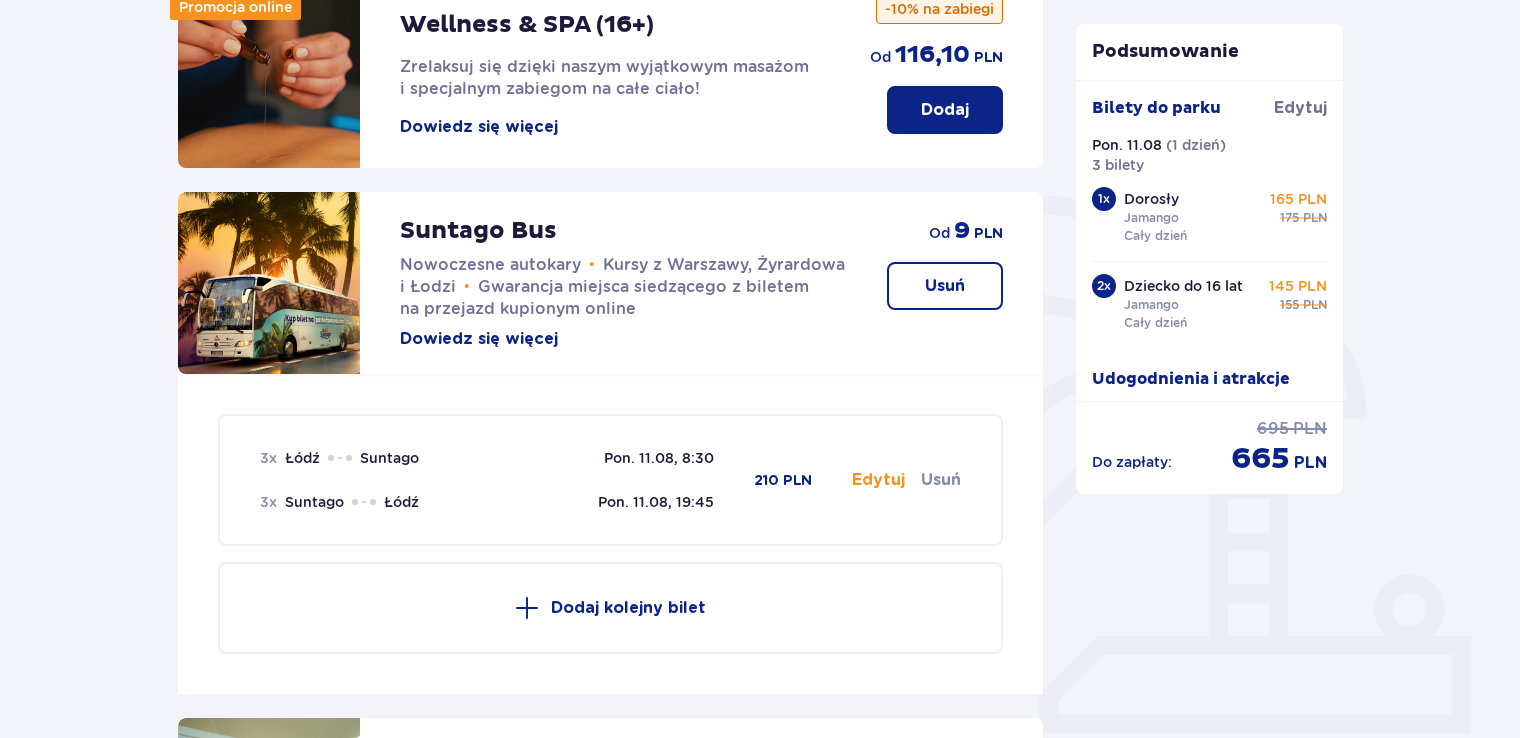scroll, scrollTop: 0, scrollLeft: 0, axis: both 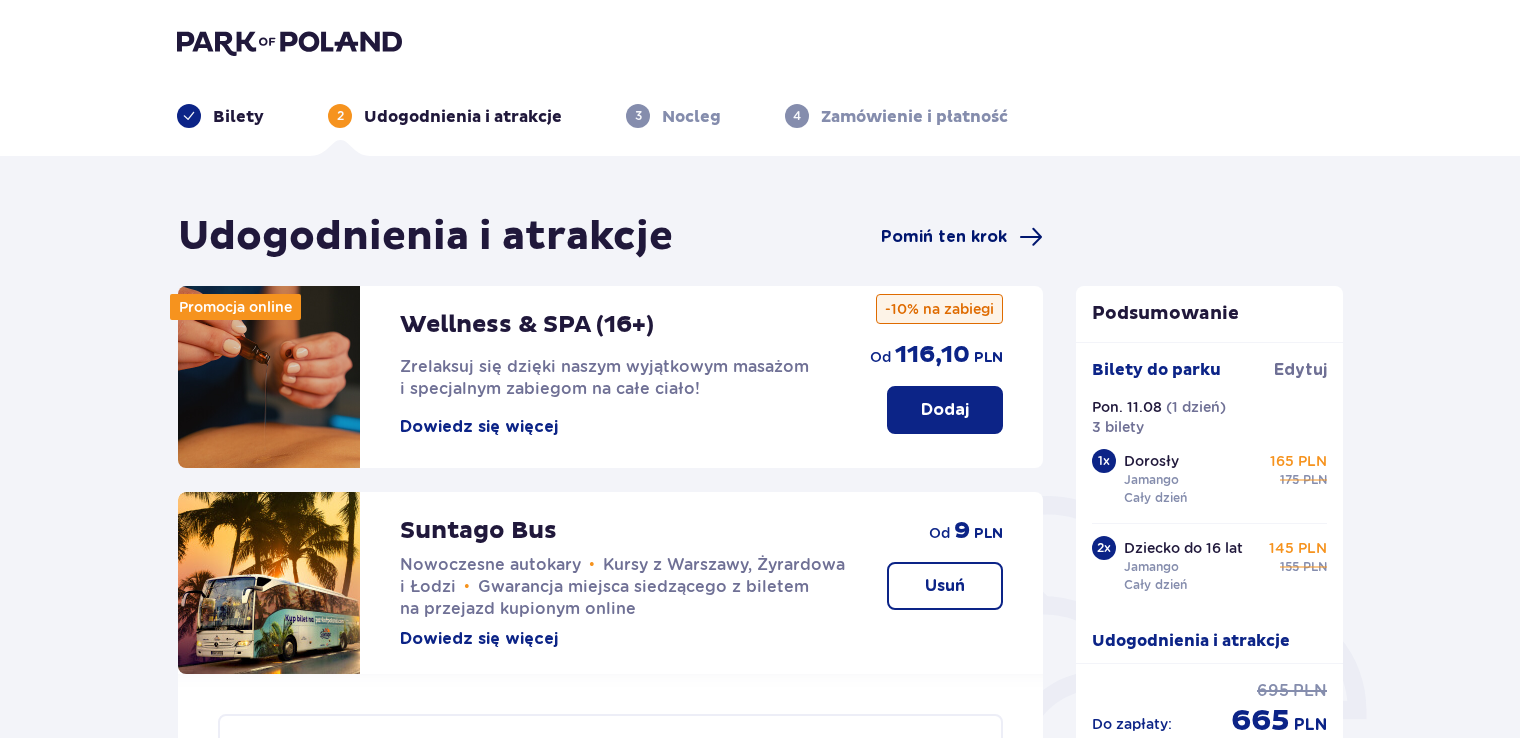 click on "Pomiń ten krok" at bounding box center [944, 237] 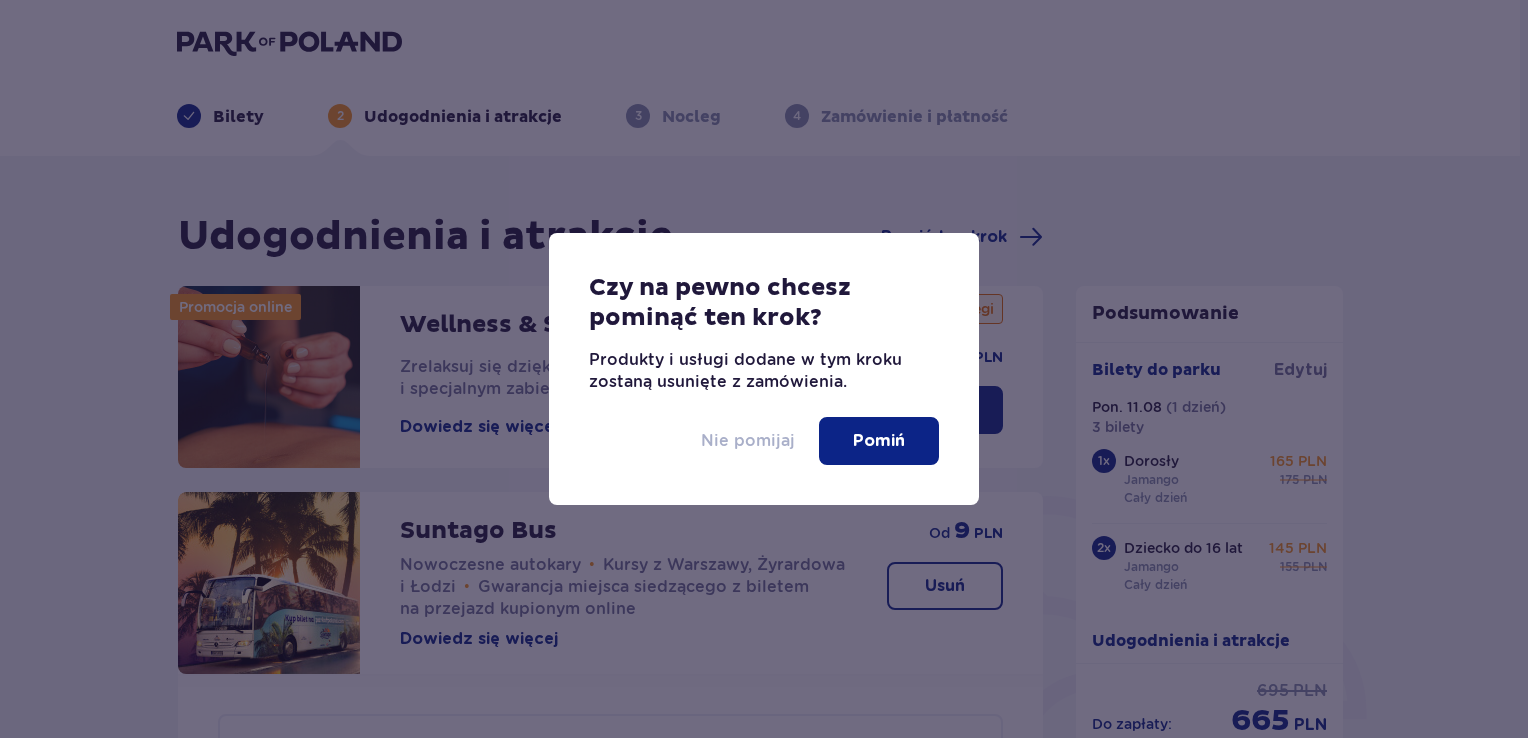 click on "Nie pomijaj" at bounding box center (748, 441) 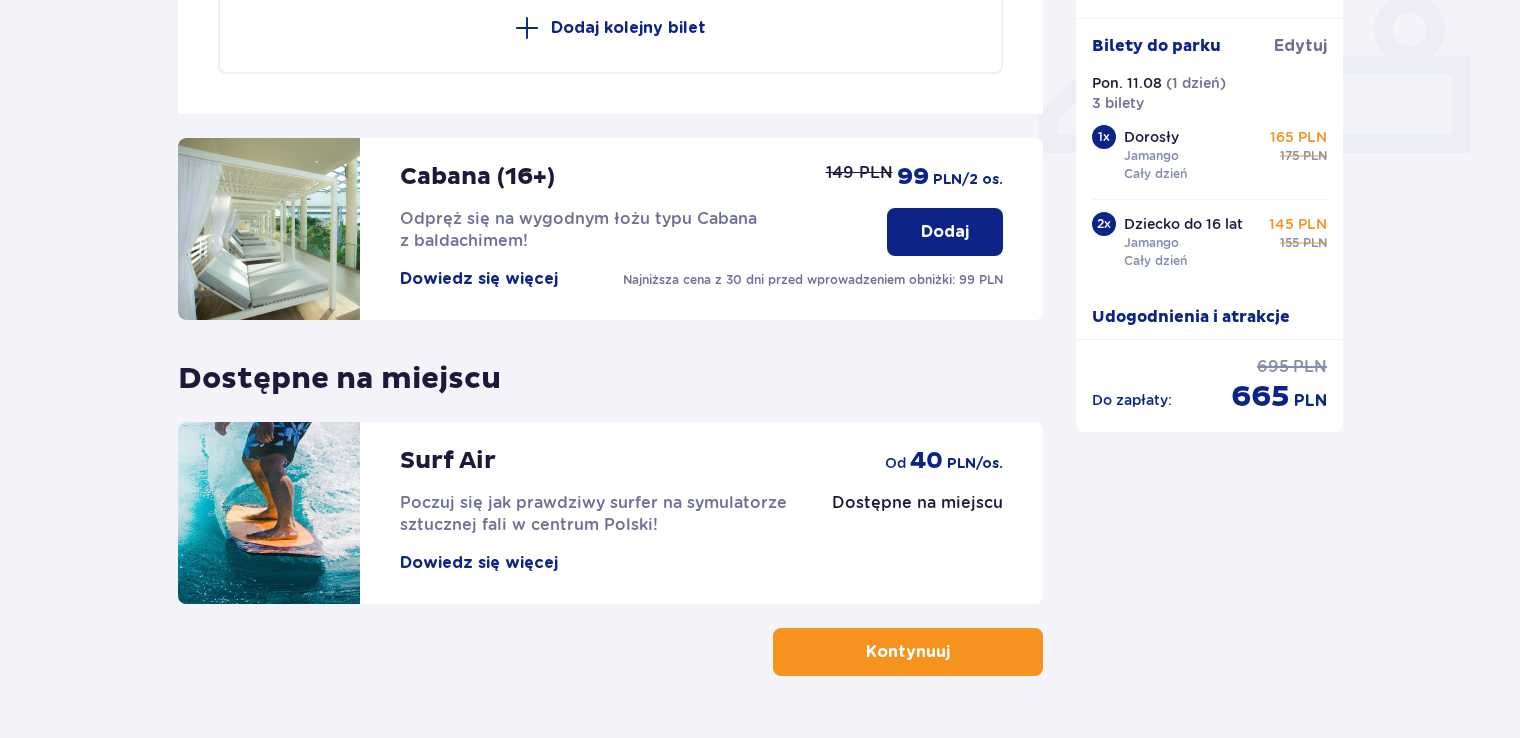scroll, scrollTop: 936, scrollLeft: 0, axis: vertical 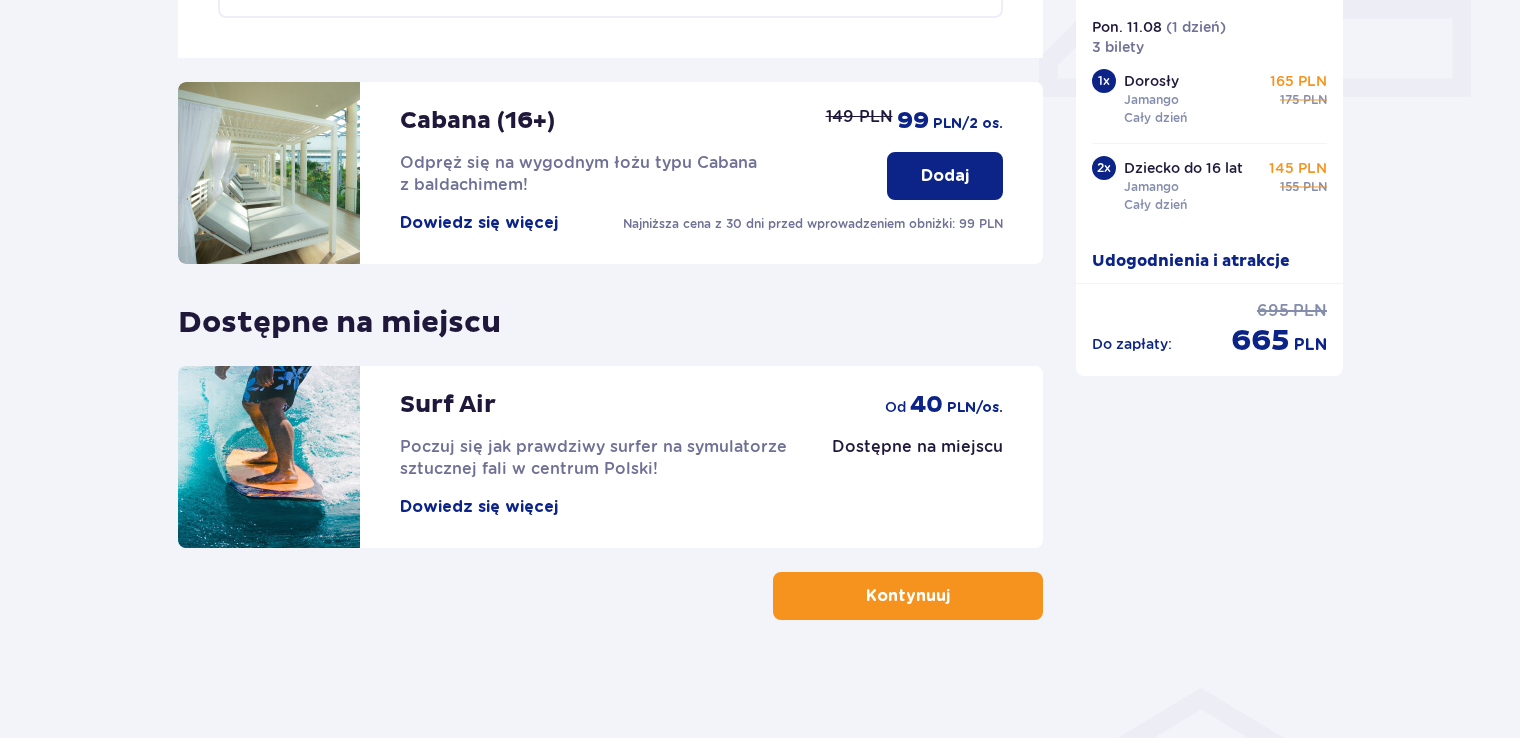 click on "Kontynuuj" at bounding box center (908, 596) 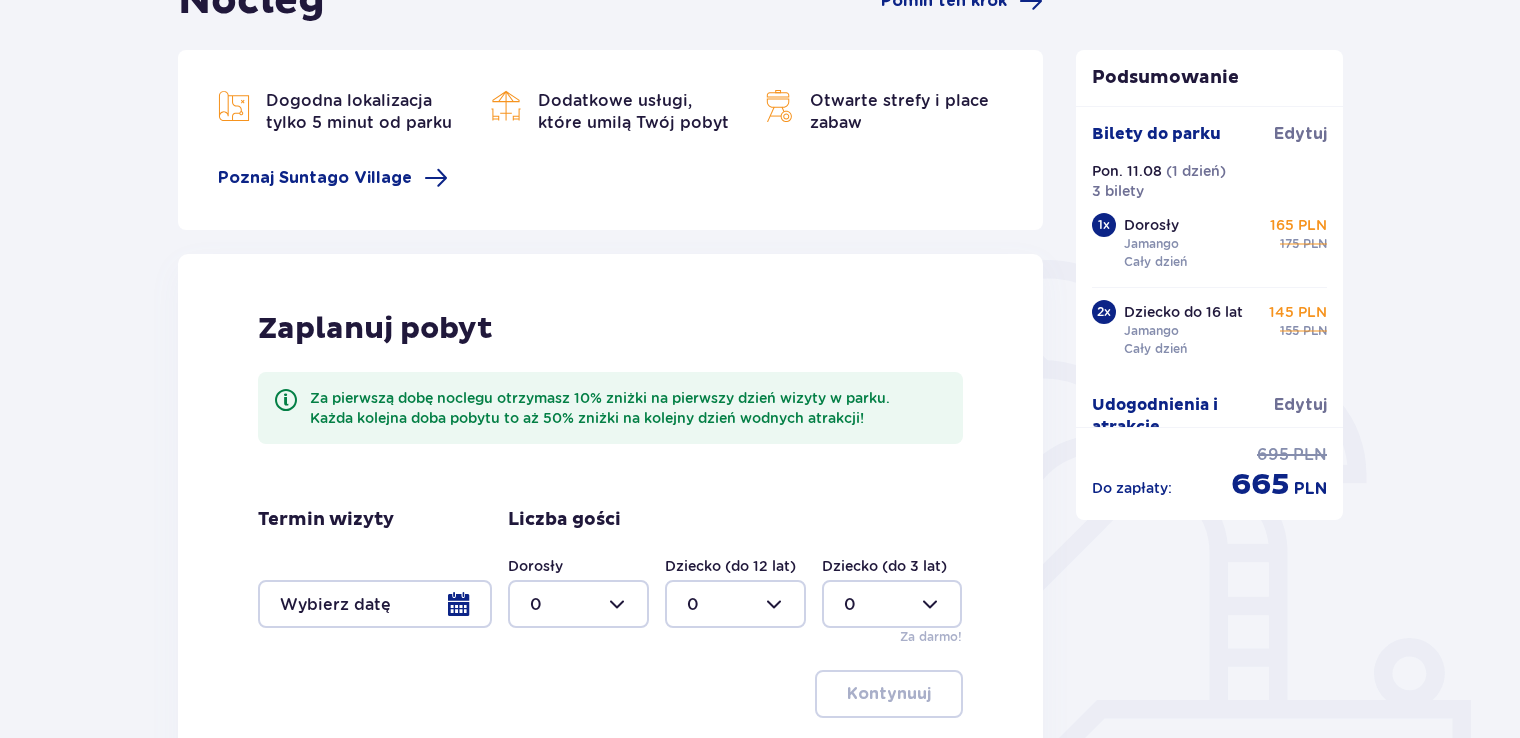 scroll, scrollTop: 464, scrollLeft: 0, axis: vertical 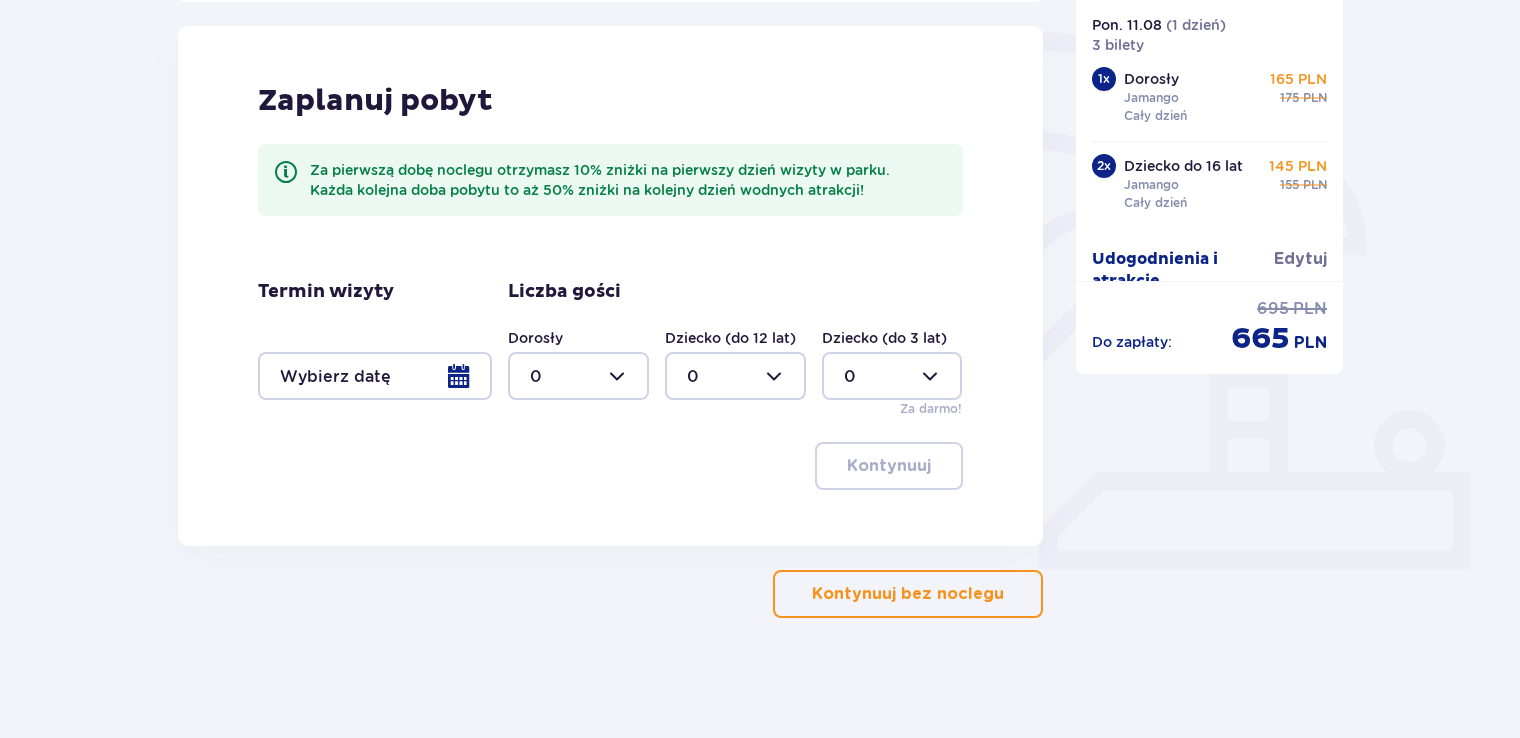 click on "Kontynuuj bez noclegu" at bounding box center (908, 594) 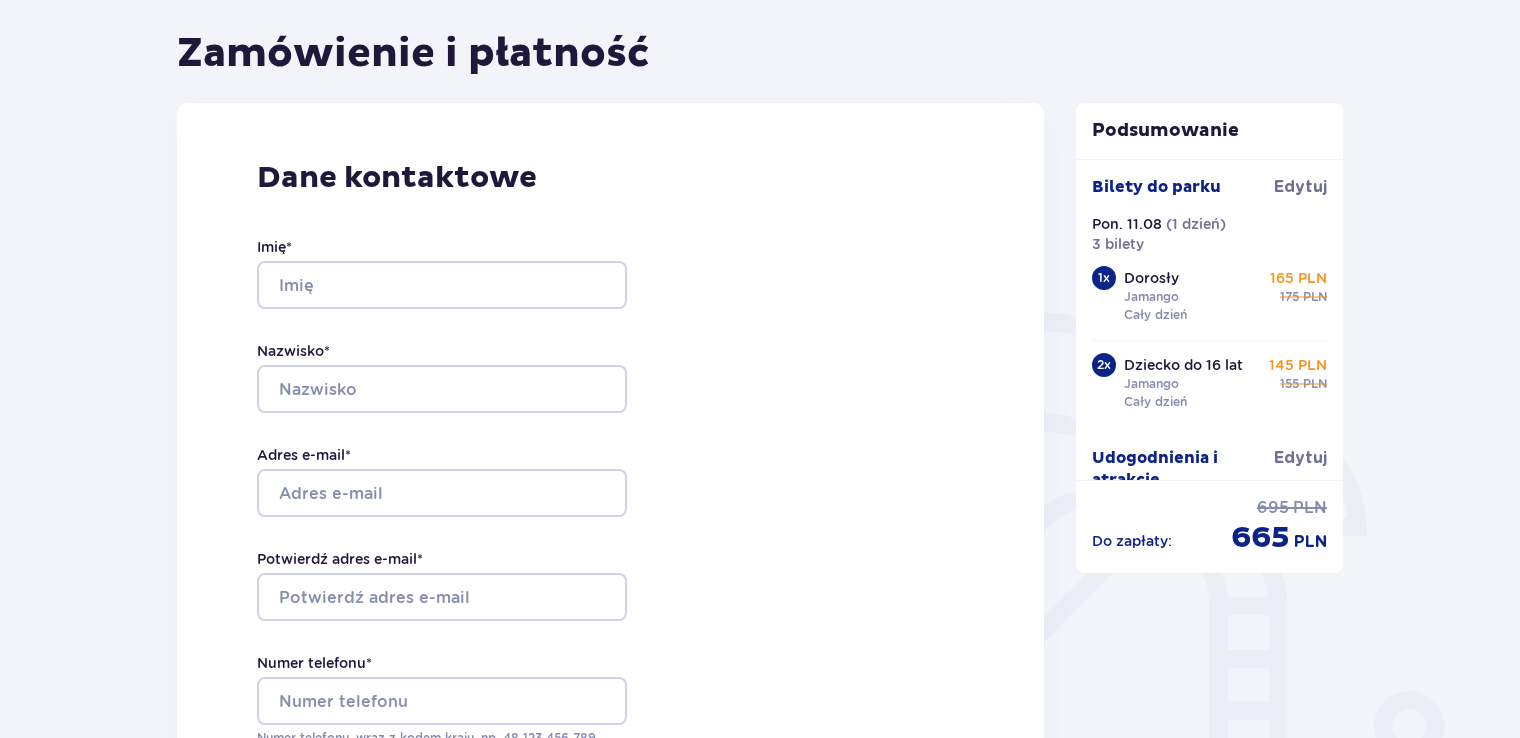 scroll, scrollTop: 200, scrollLeft: 0, axis: vertical 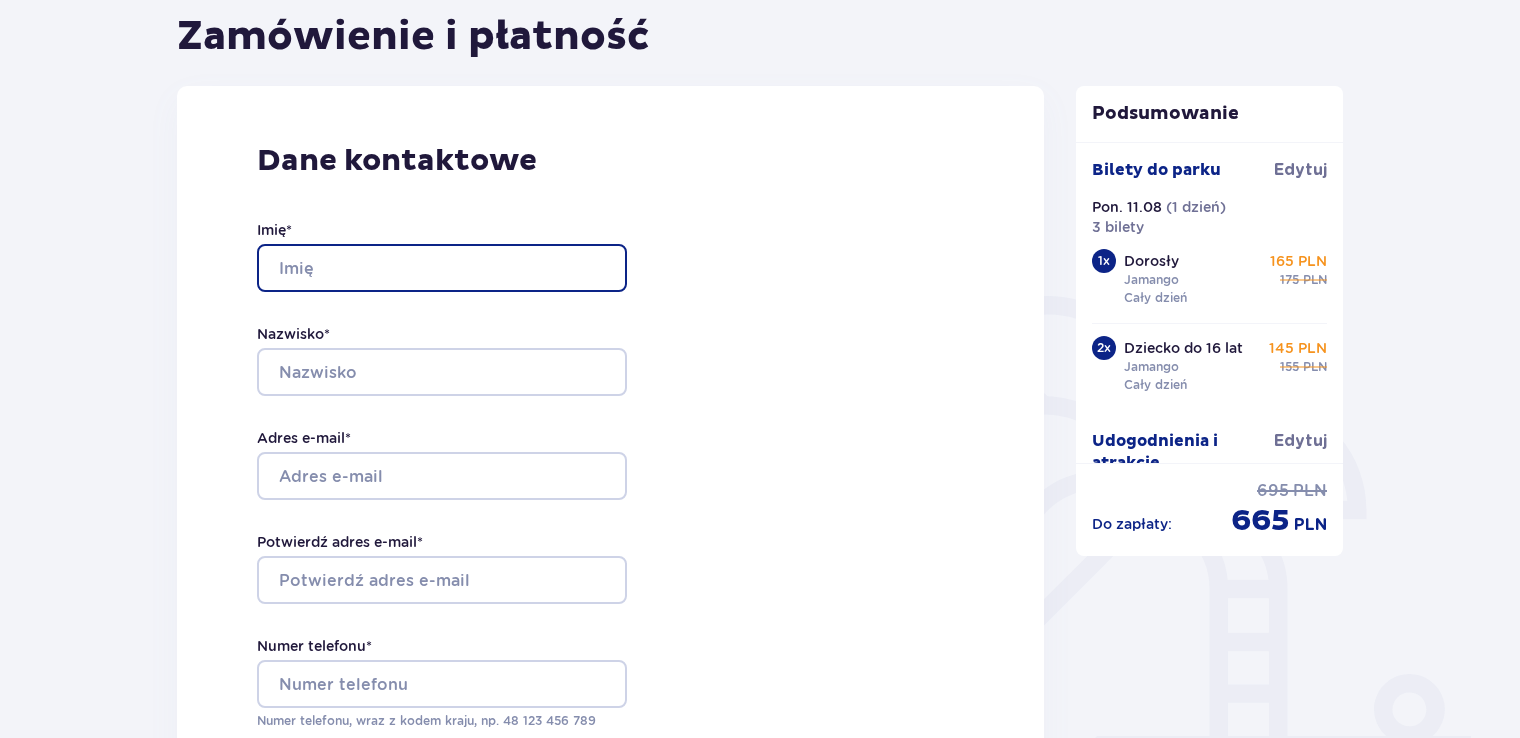 click on "Imię *" at bounding box center [442, 268] 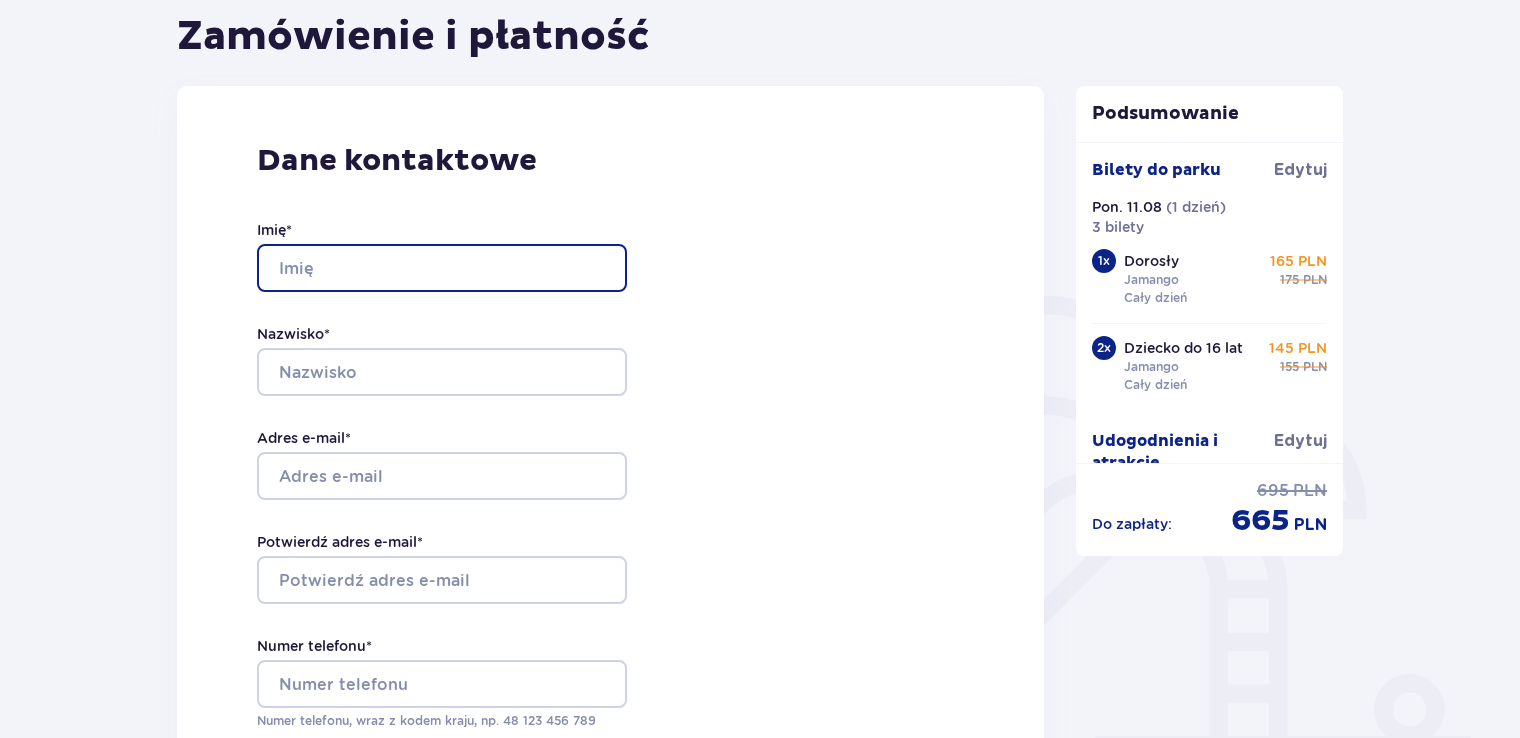 type on "Malwina" 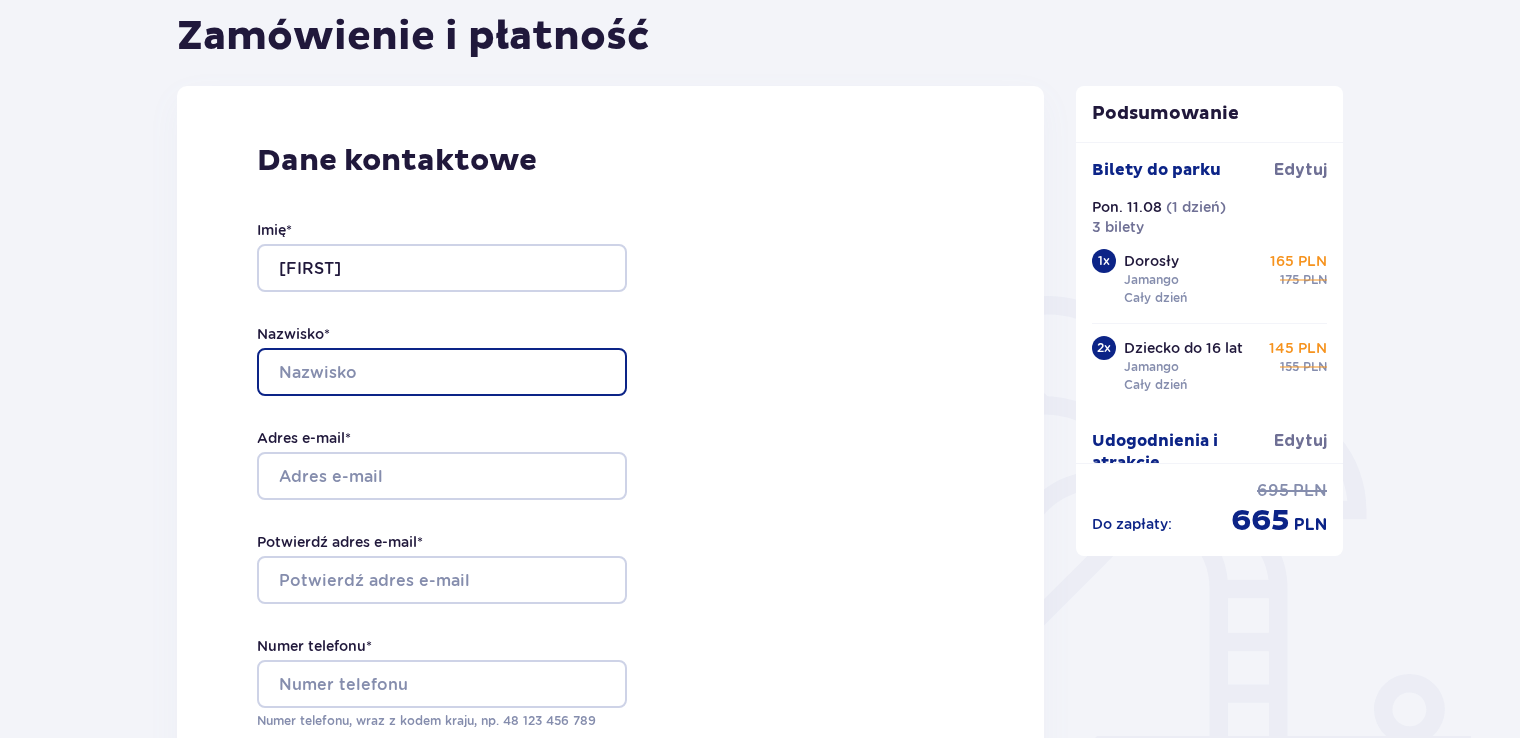 type on "Pawlus" 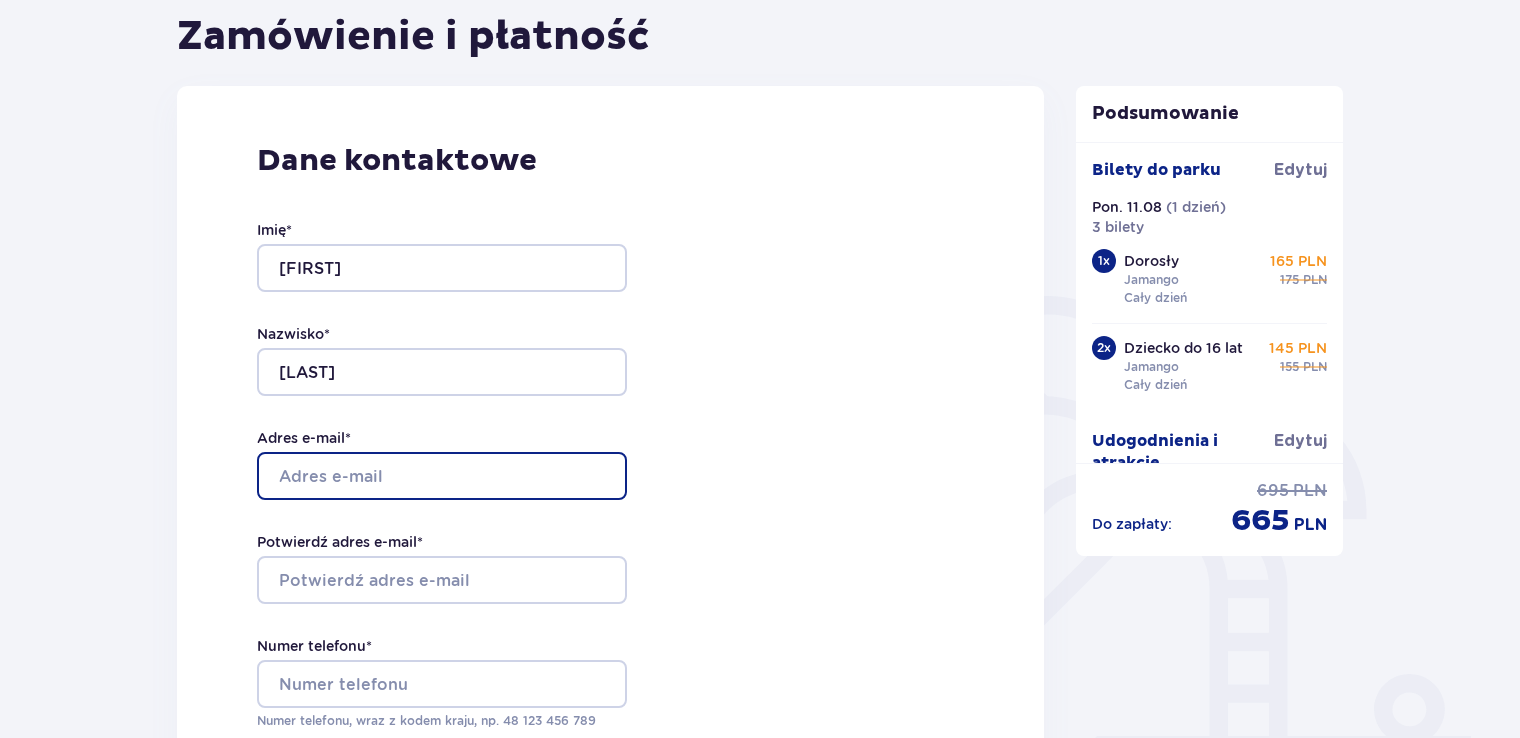 type on "npawlus29@gmail.com" 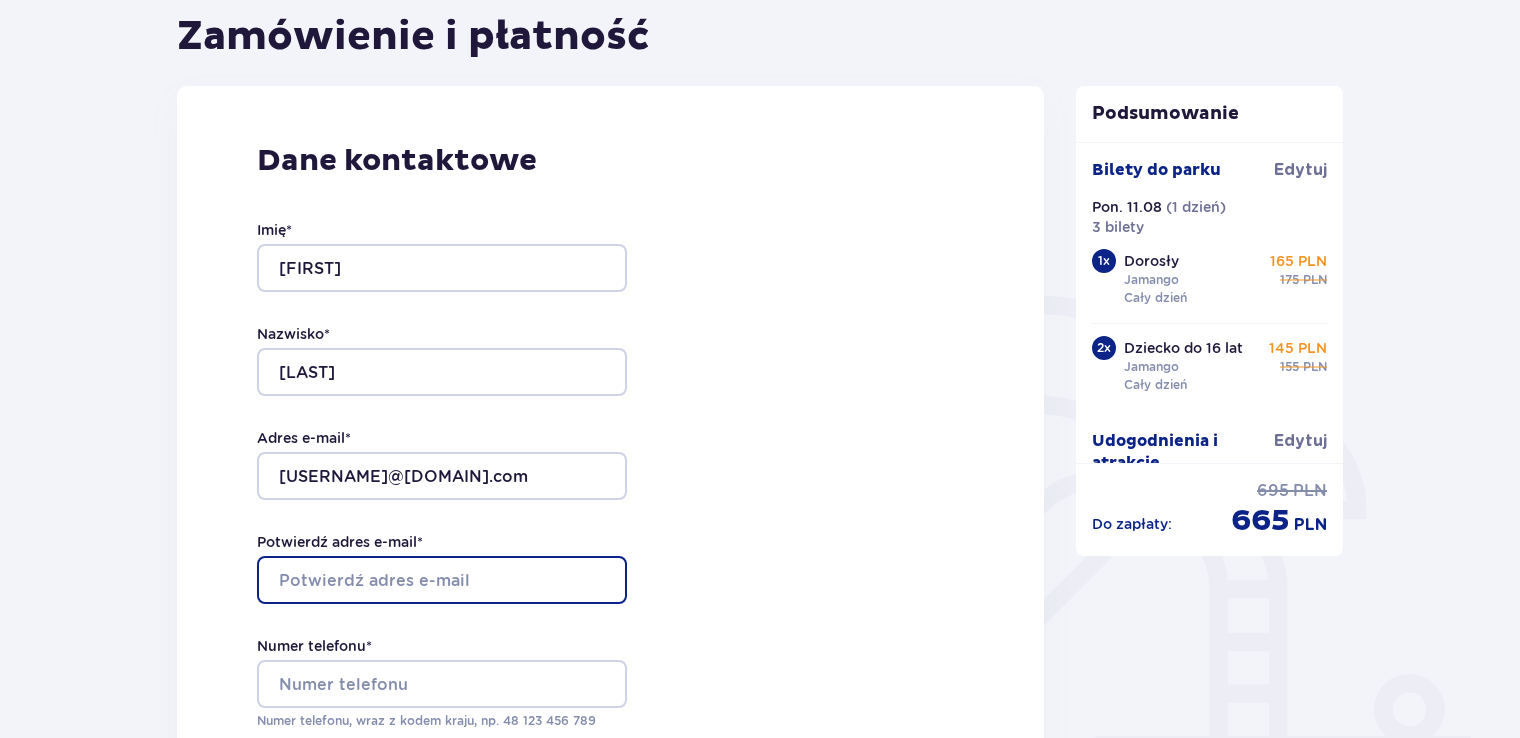 type on "npawlus29@gmail.com" 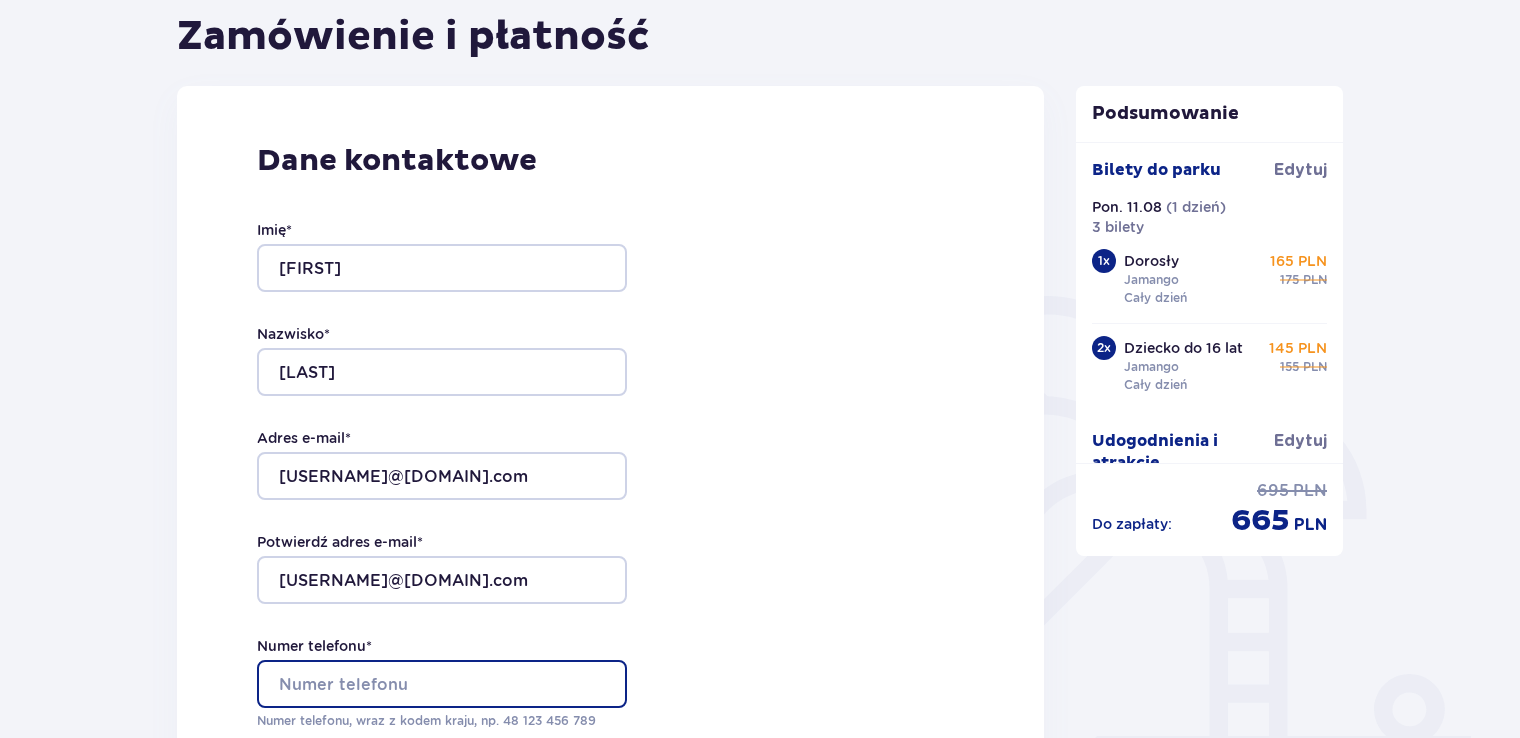 type on "531272232" 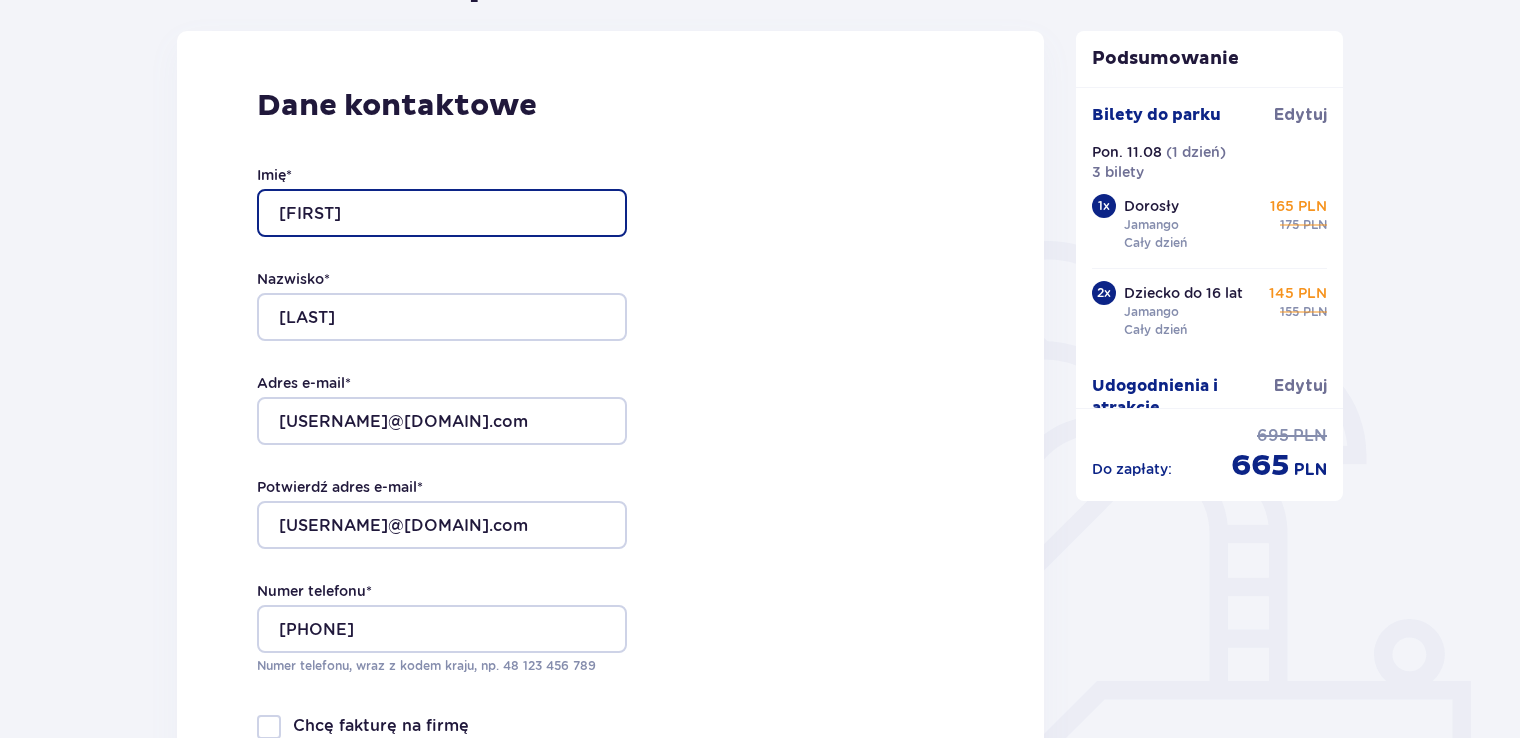 scroll, scrollTop: 300, scrollLeft: 0, axis: vertical 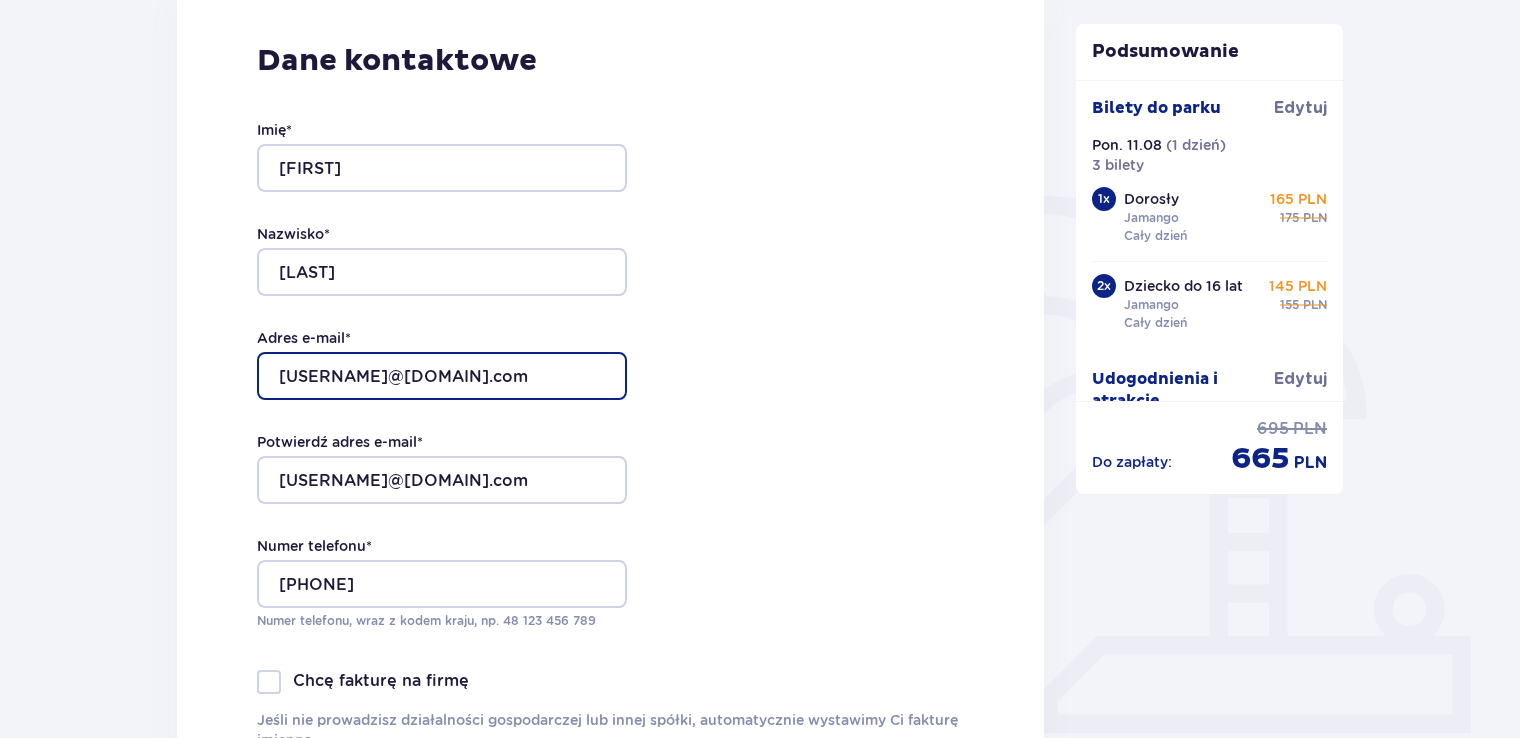 click on "npawlus29@gmail.com" at bounding box center (442, 376) 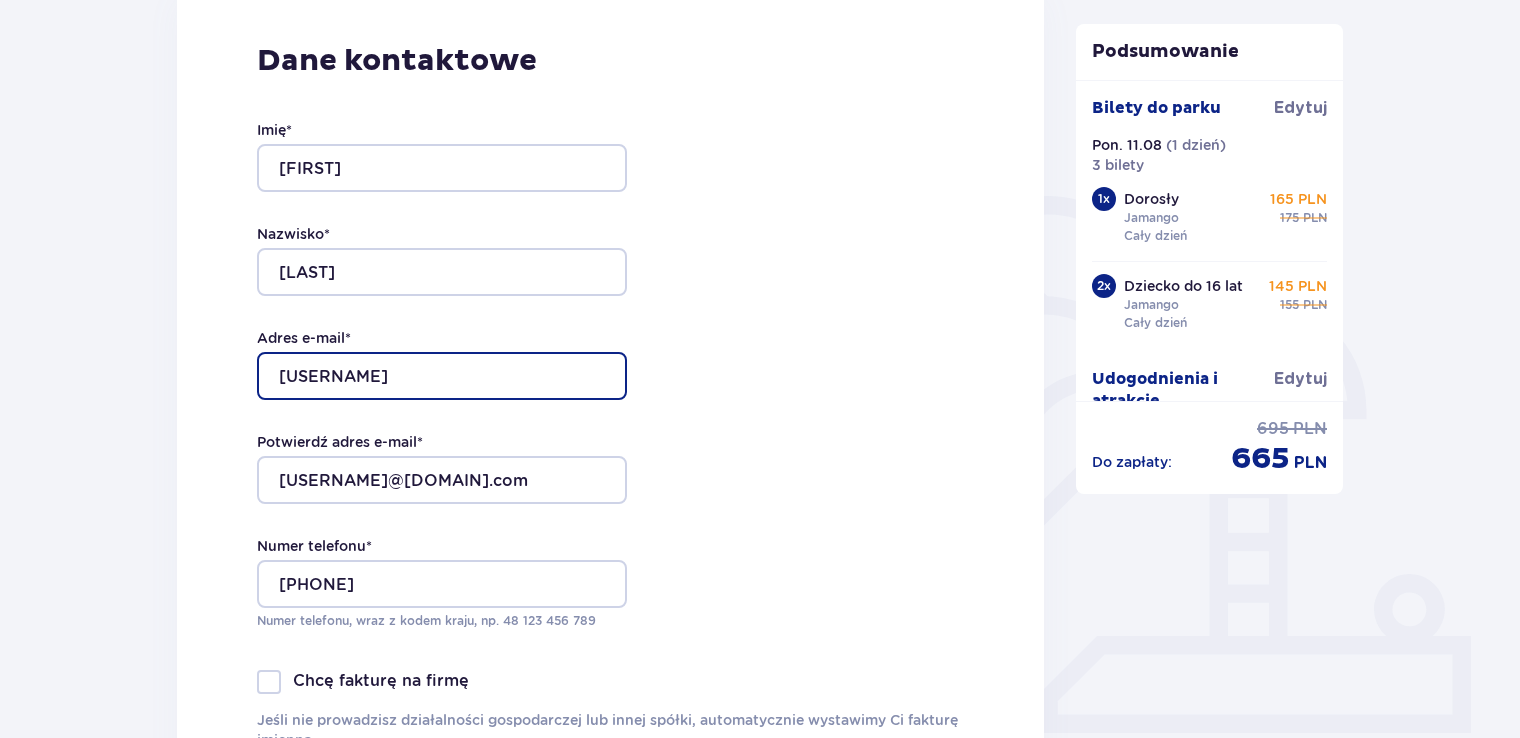 type on "n" 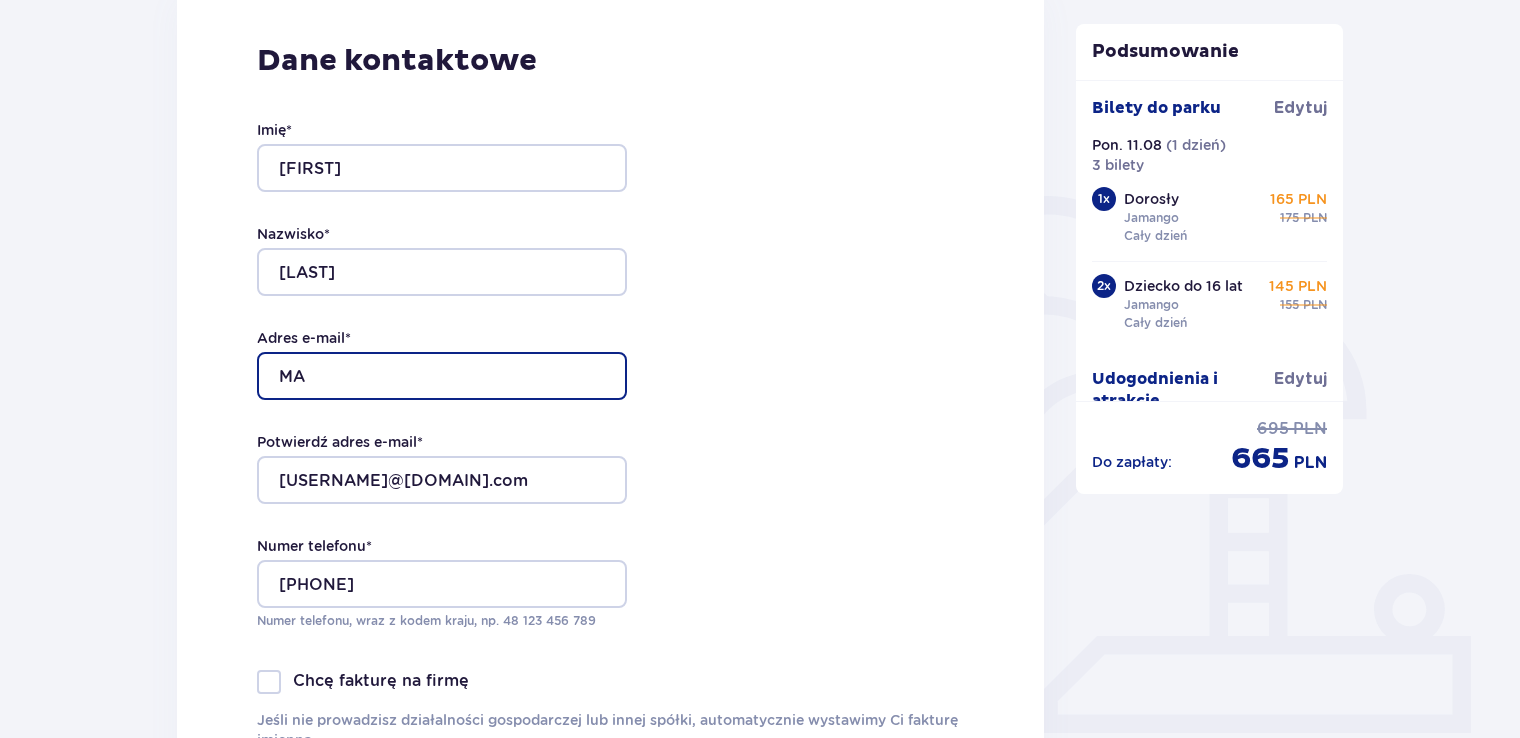 type on "malwinkamicun@interia.pl" 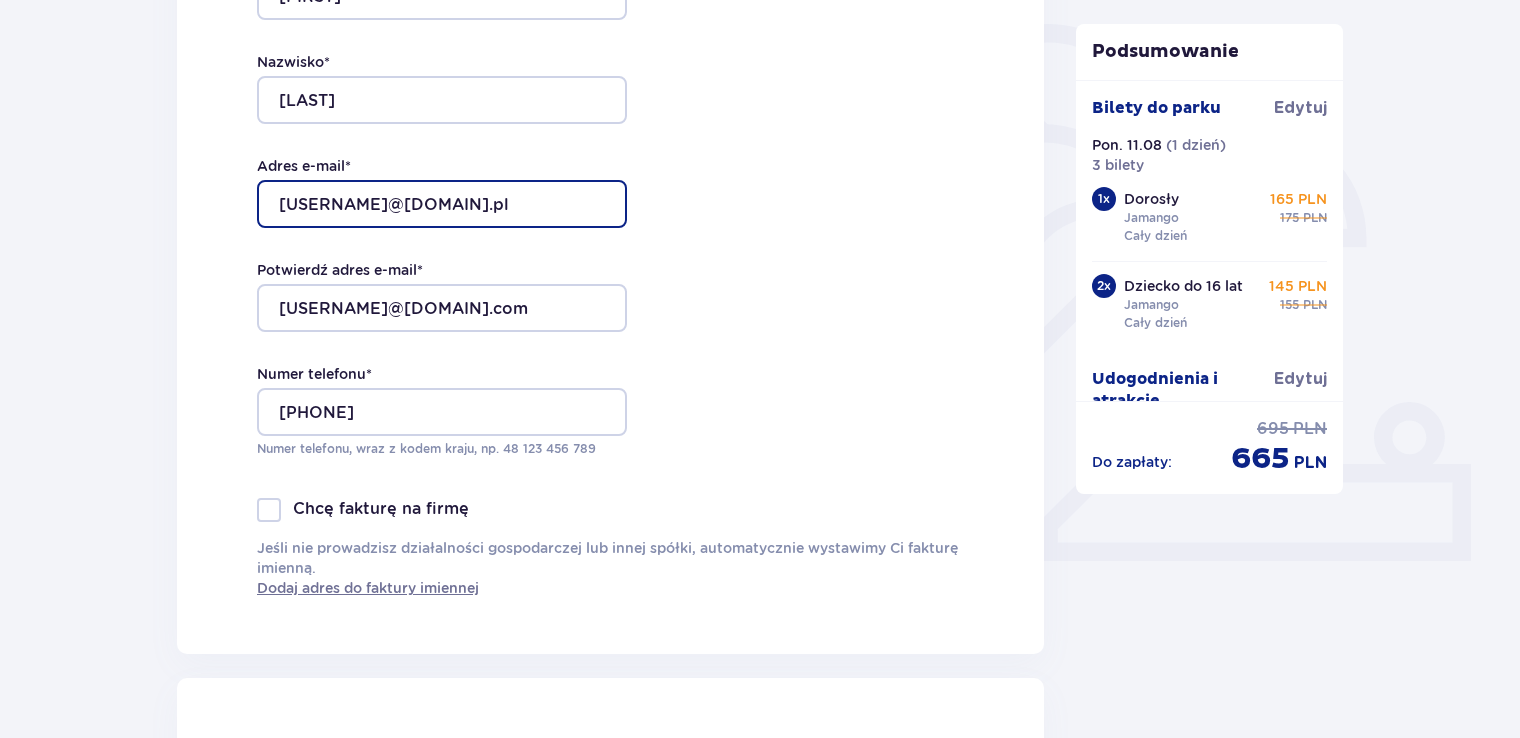 scroll, scrollTop: 500, scrollLeft: 0, axis: vertical 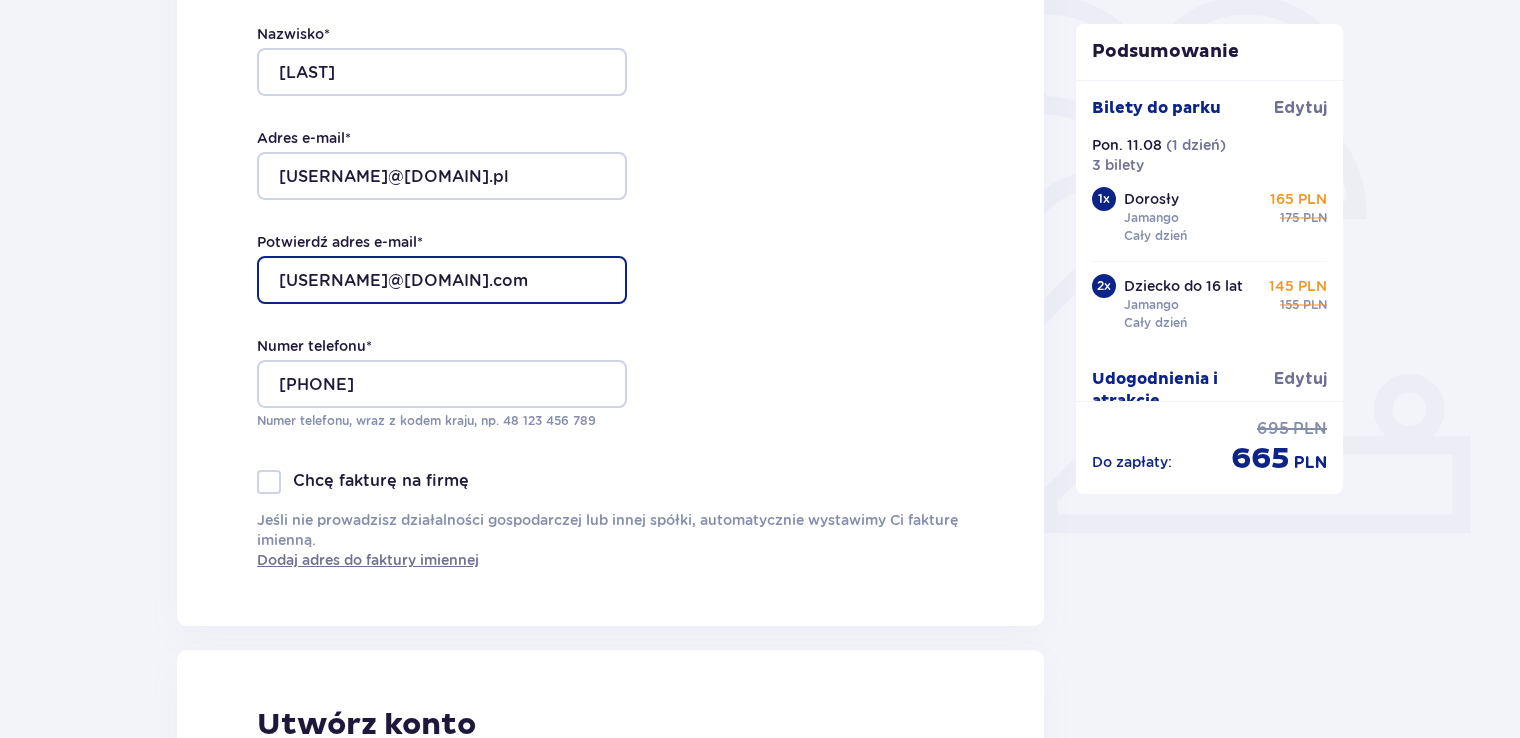 click on "npawlus29@gmail.com" at bounding box center (442, 280) 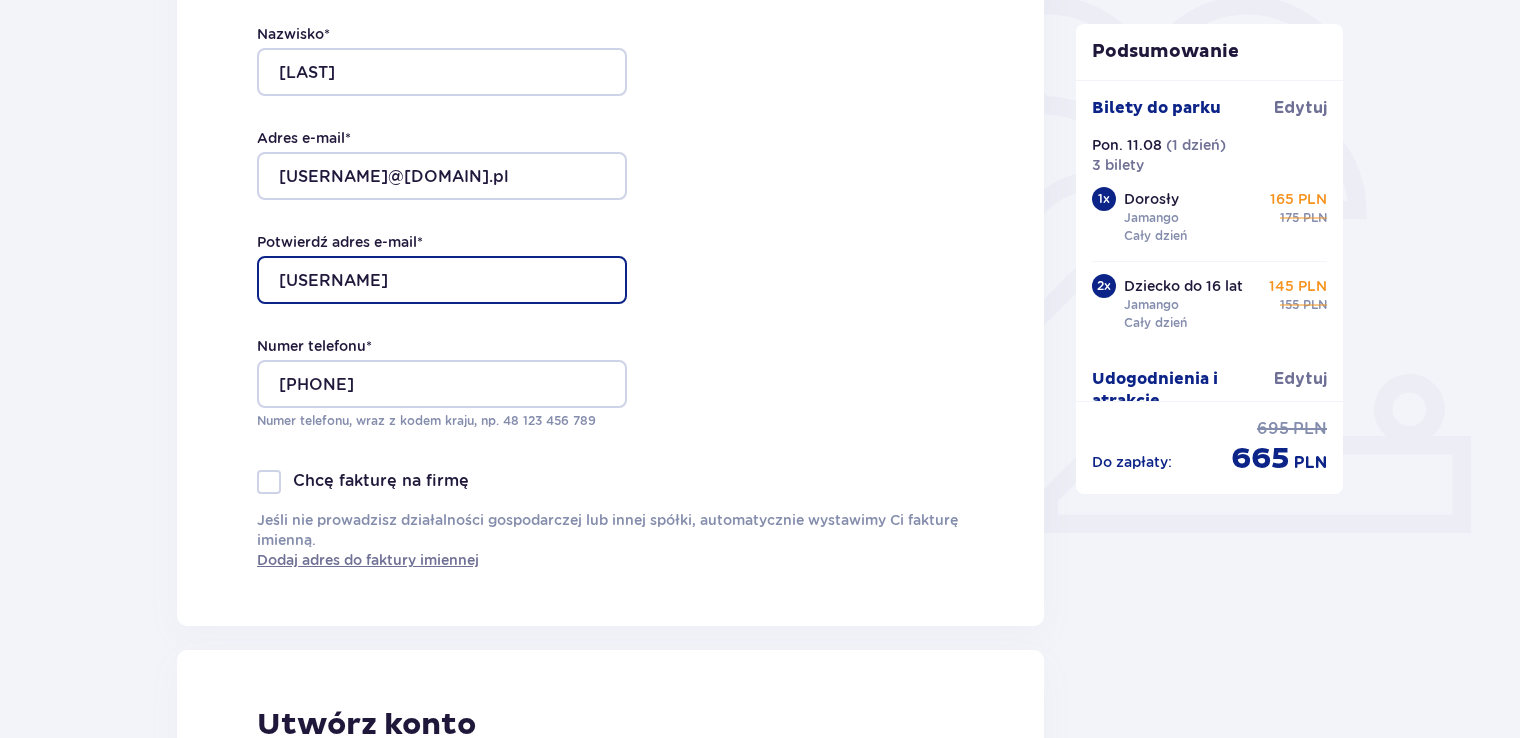type on "n" 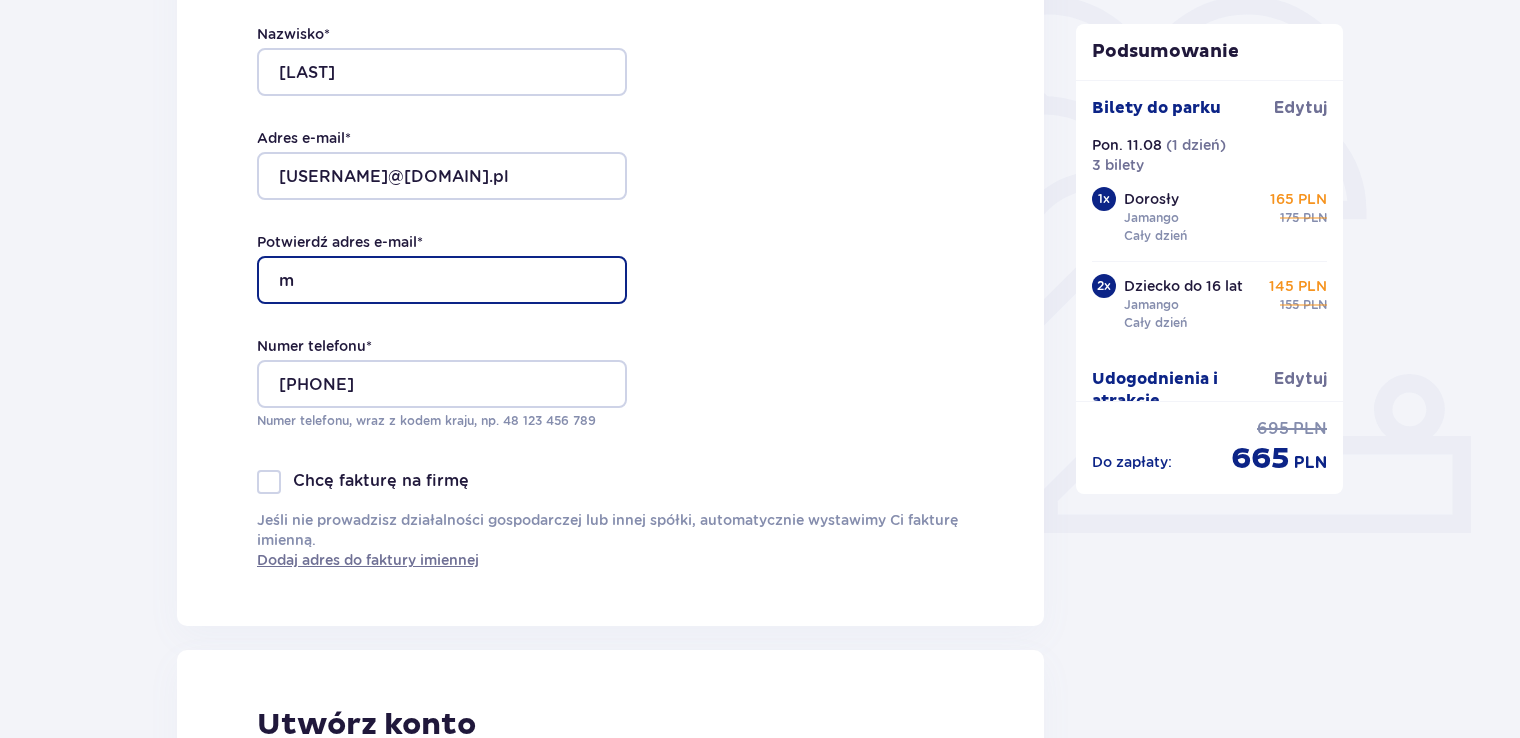 type on "malwinkamicun@interia.pl" 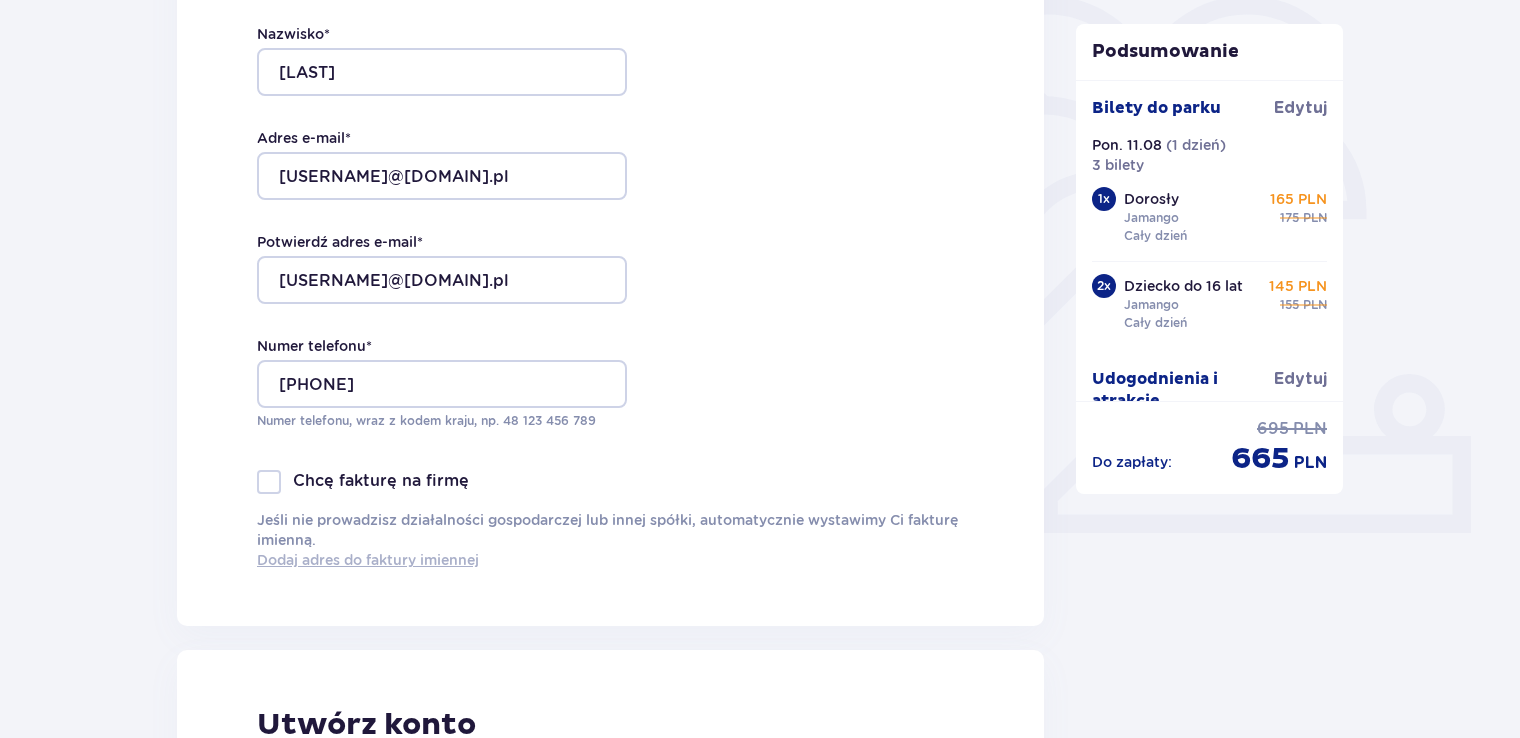 click on "Dodaj adres do faktury imiennej" at bounding box center [368, 560] 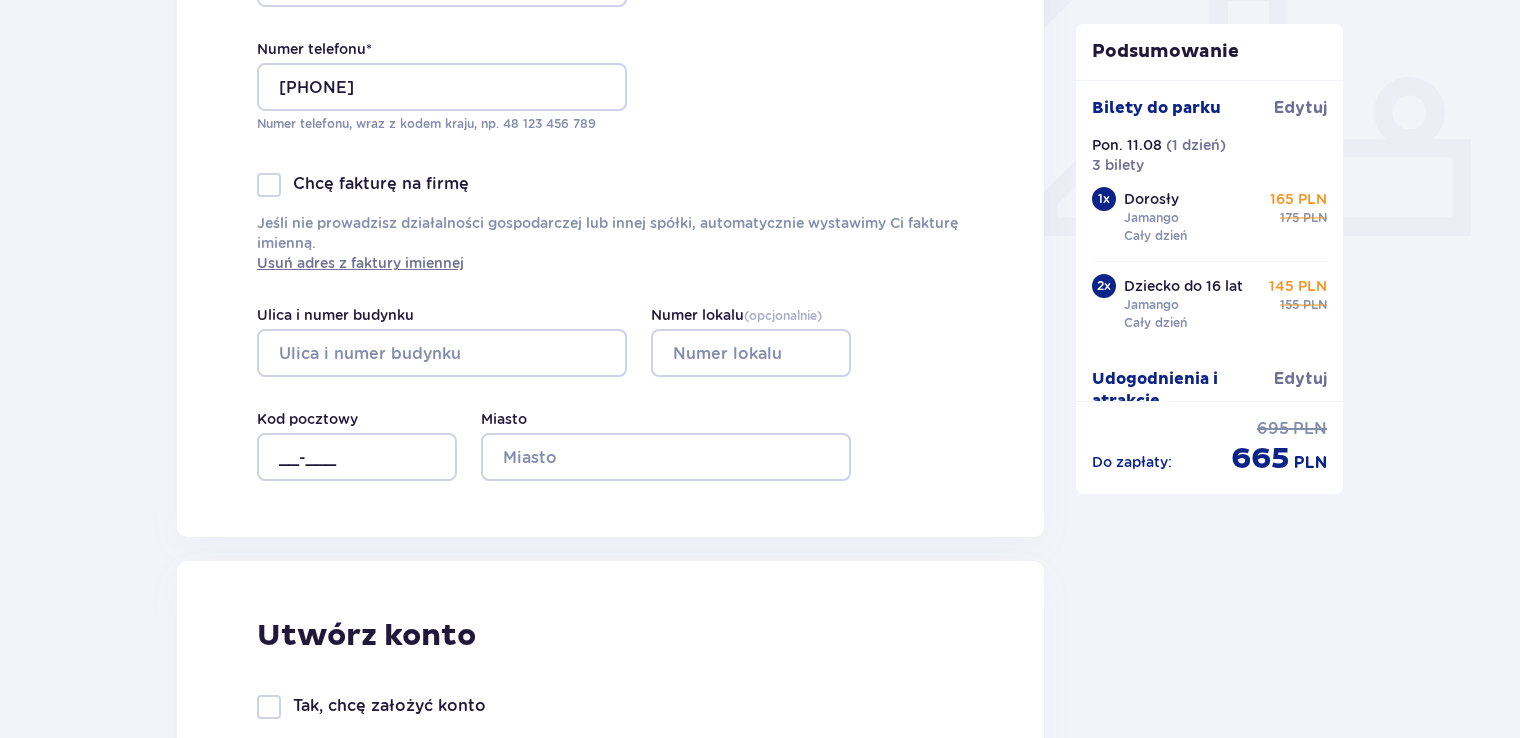 scroll, scrollTop: 800, scrollLeft: 0, axis: vertical 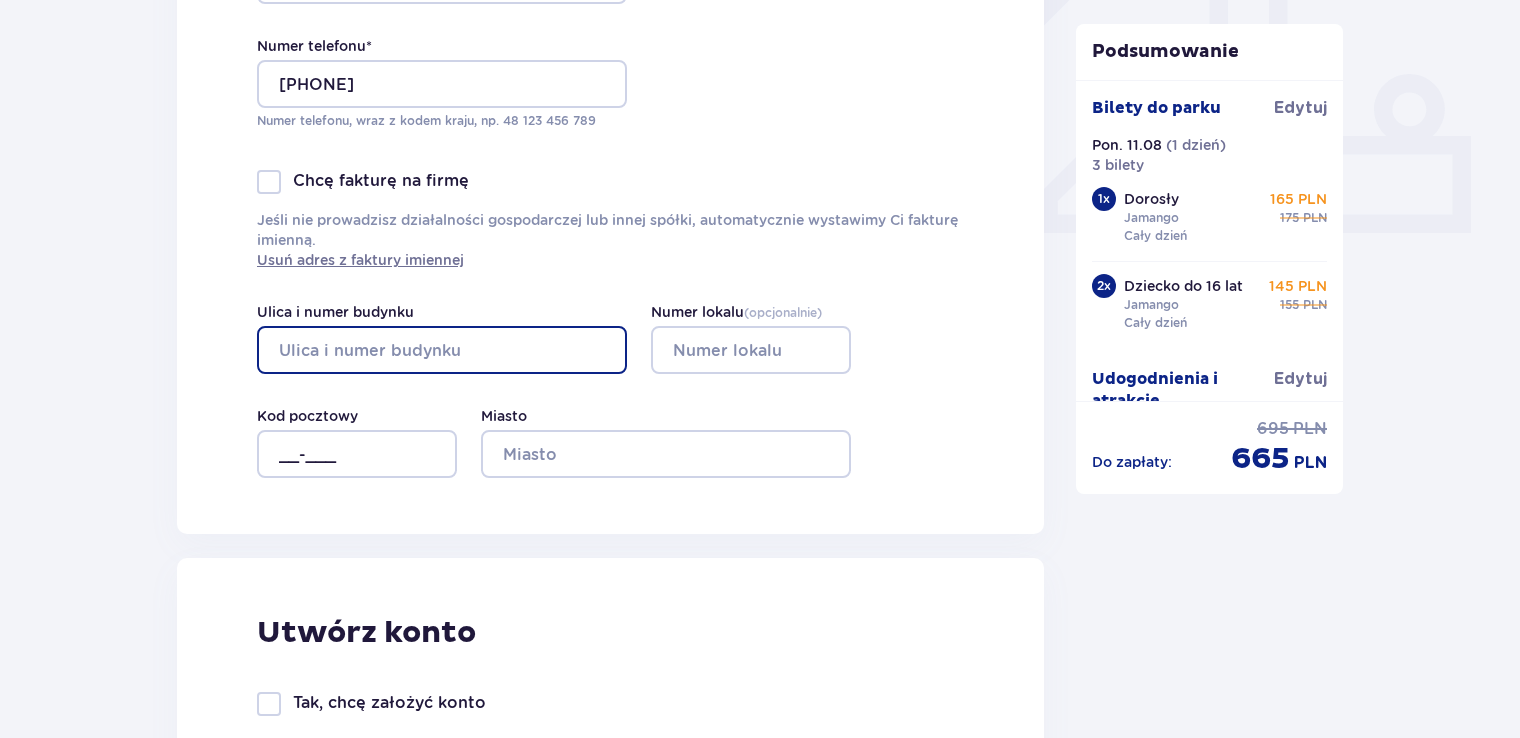 click on "Ulica i numer budynku" at bounding box center (442, 350) 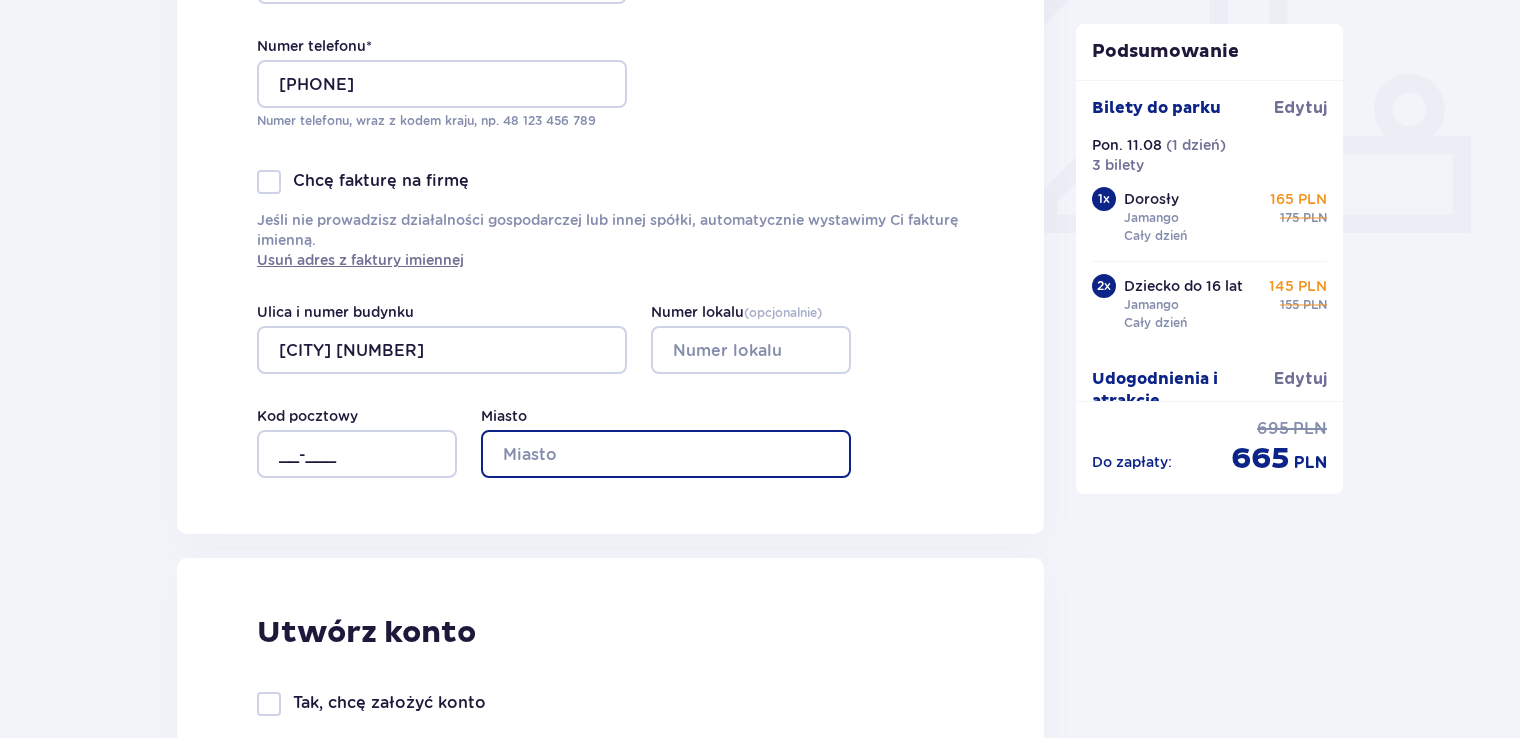 type on "Niemodlin" 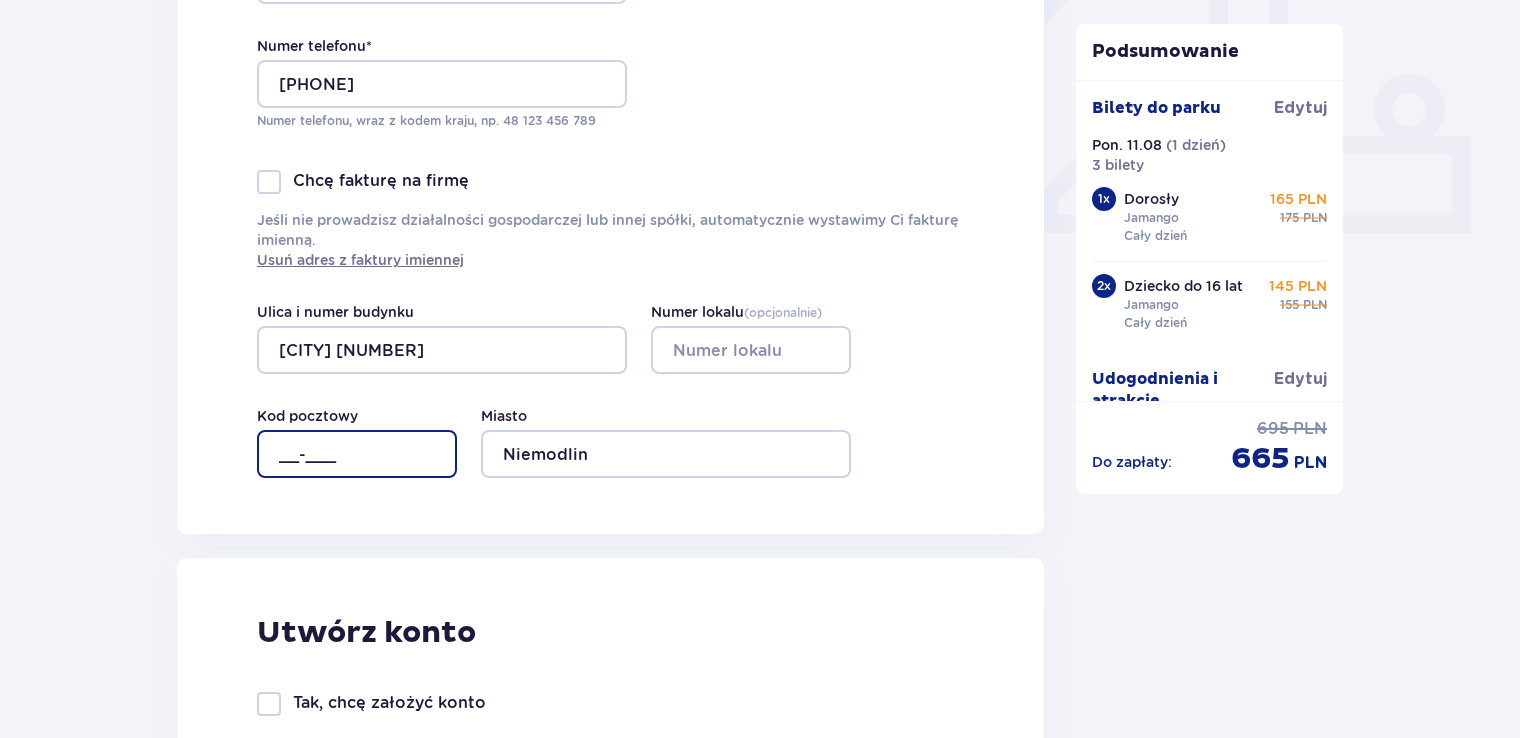 click on "__-___" at bounding box center [357, 454] 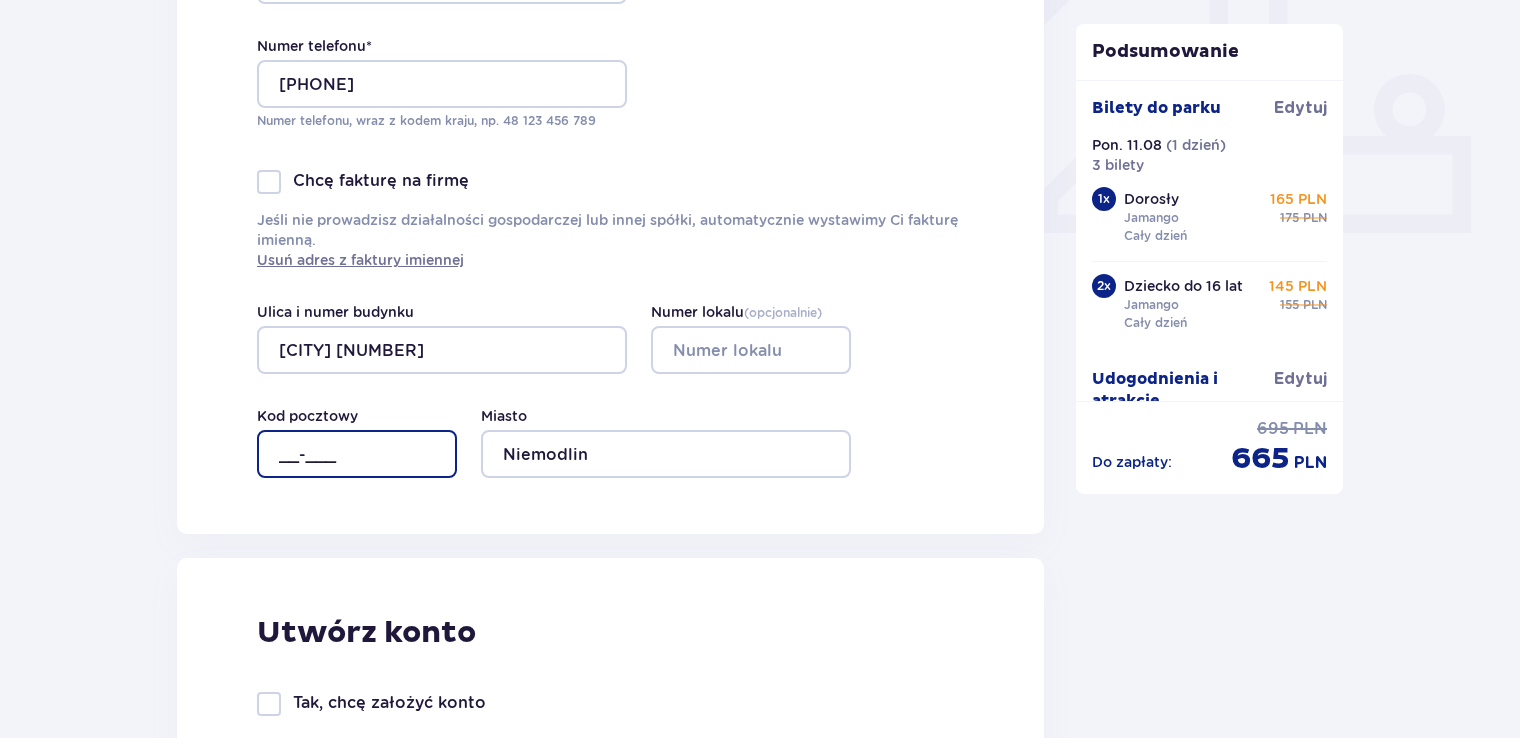 type on "49-100" 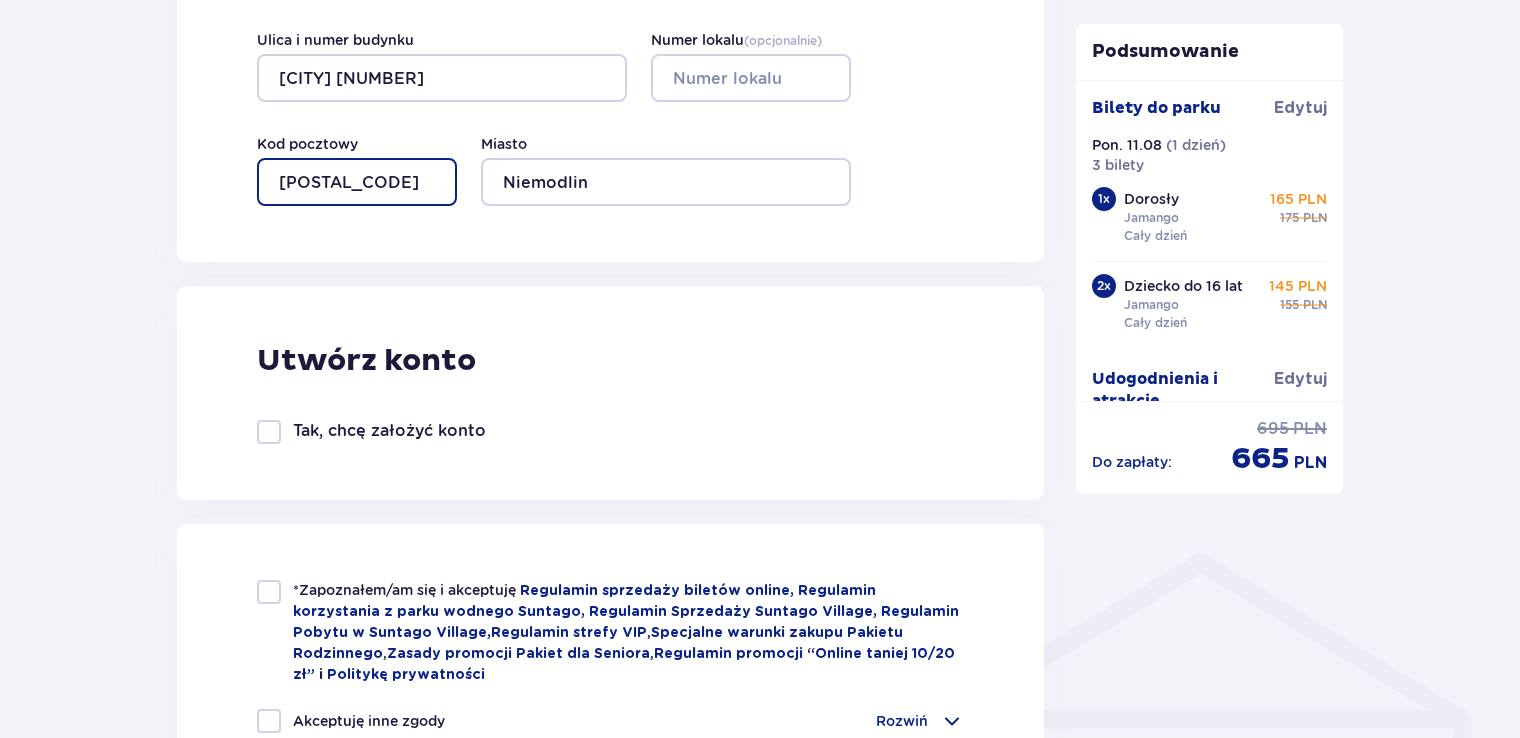 scroll, scrollTop: 1100, scrollLeft: 0, axis: vertical 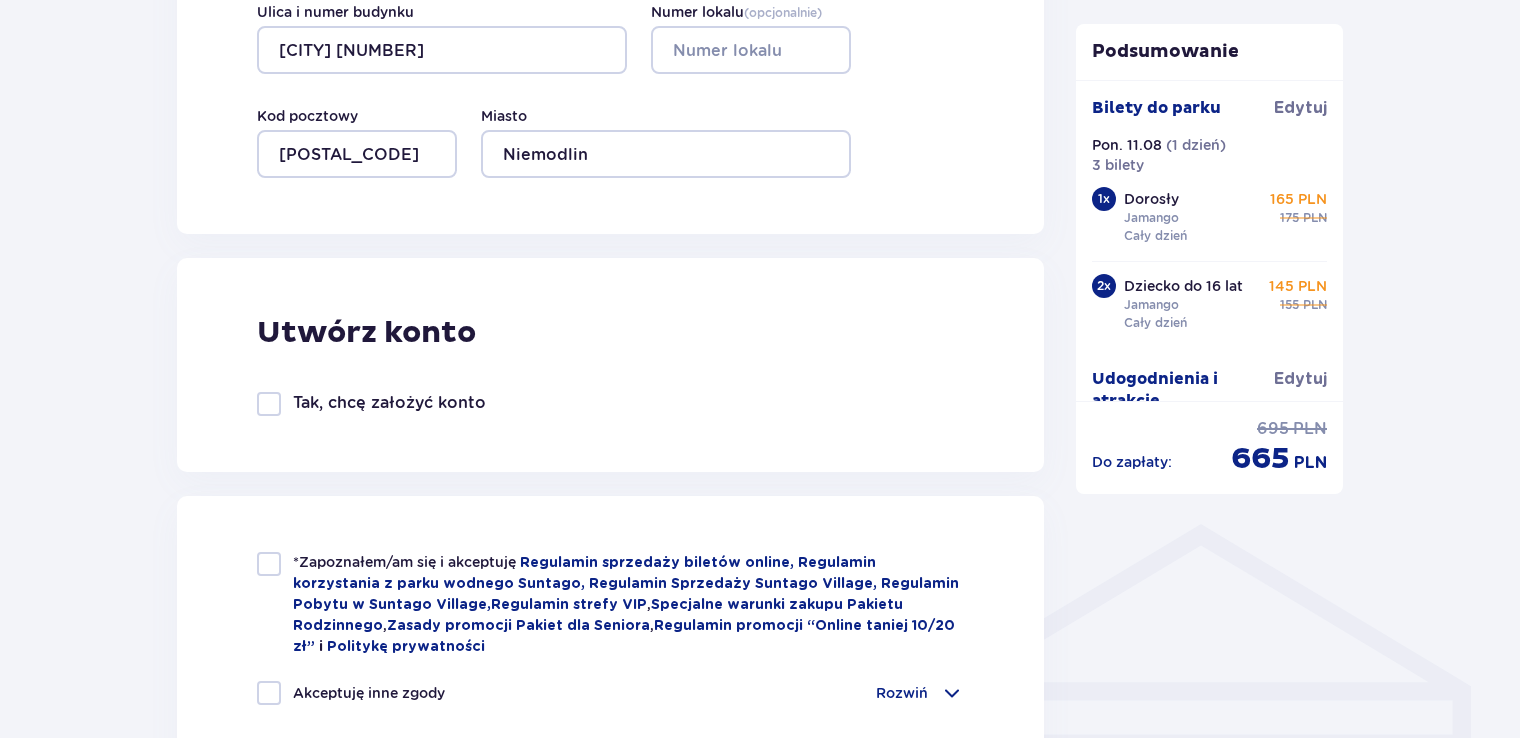 click at bounding box center [269, 404] 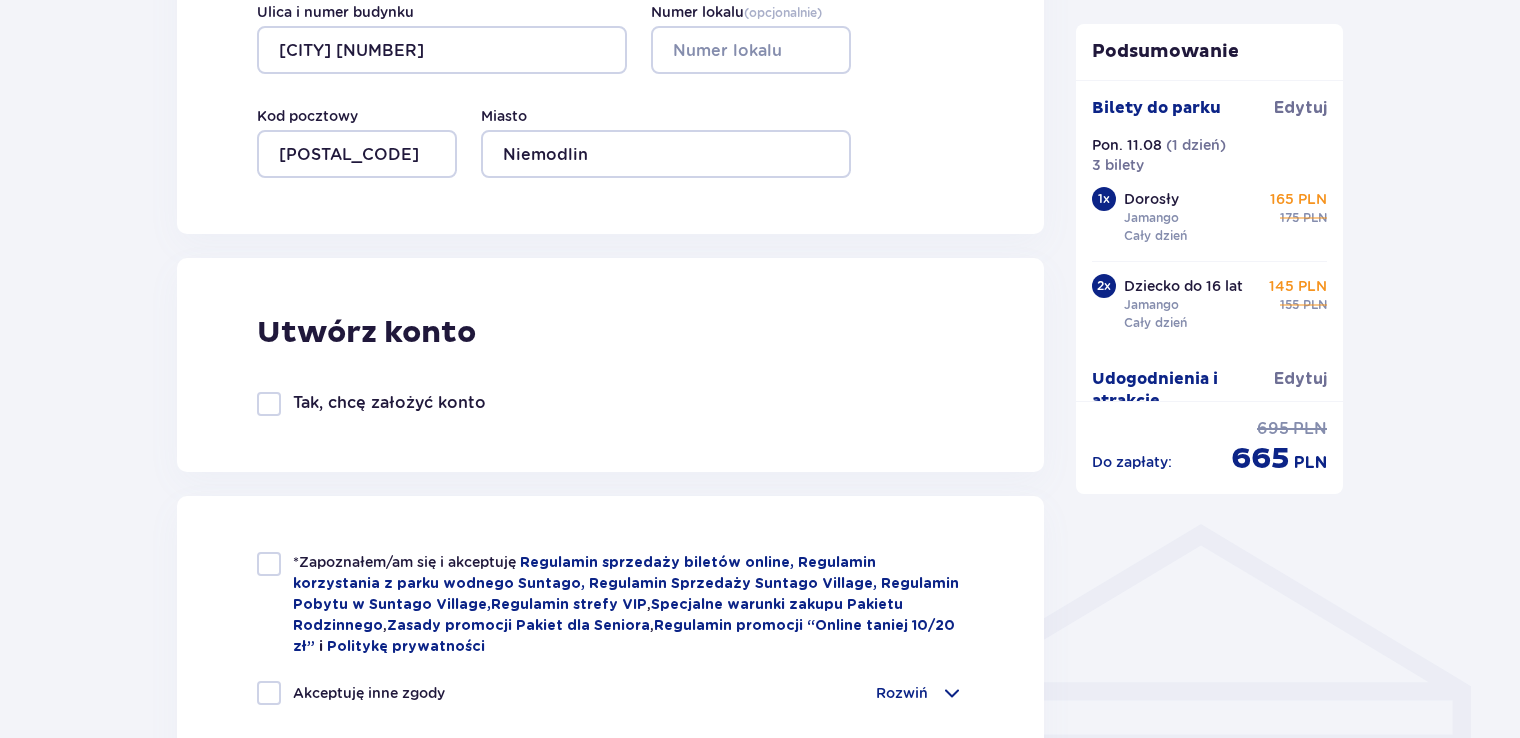 checkbox on "true" 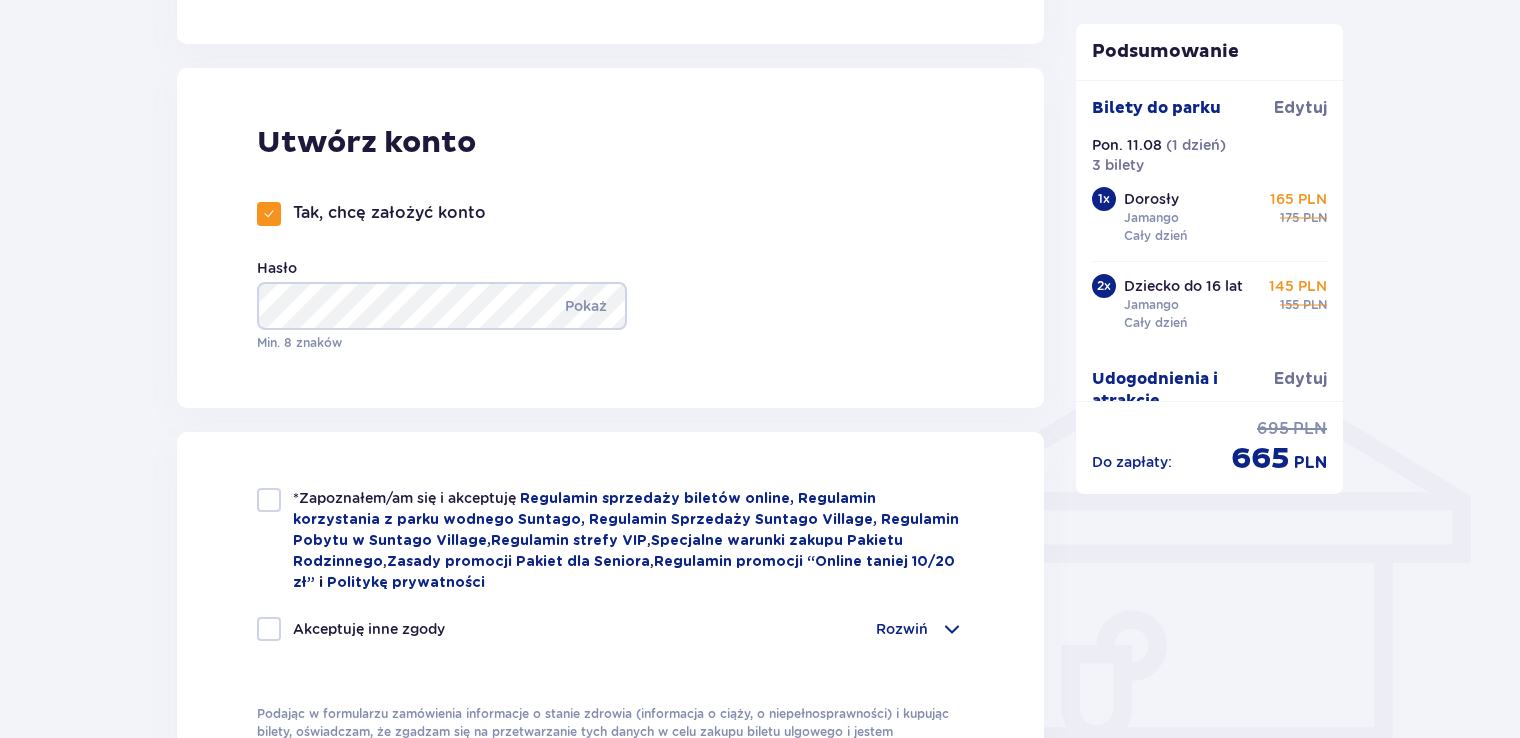 scroll, scrollTop: 1300, scrollLeft: 0, axis: vertical 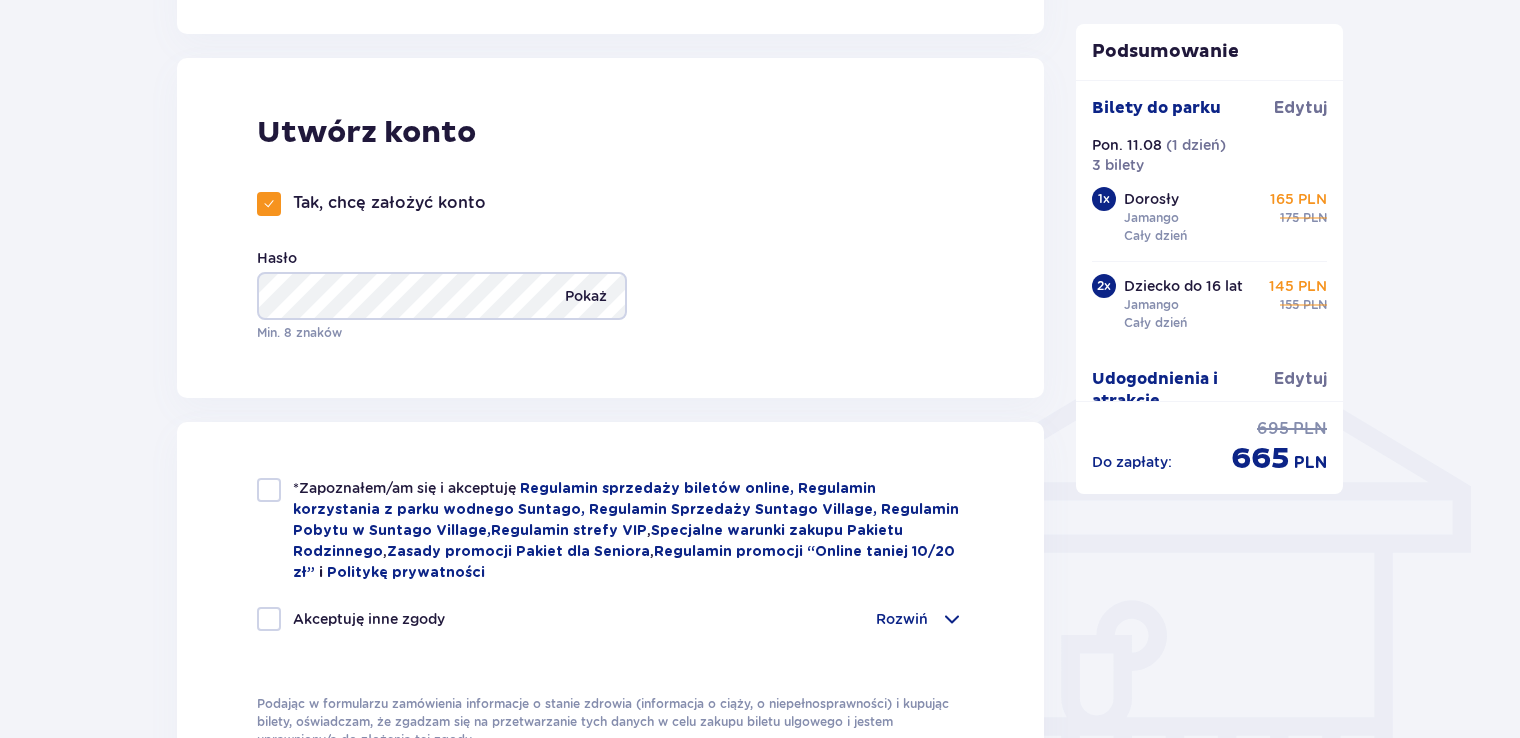 click on "Pokaż" at bounding box center (586, 296) 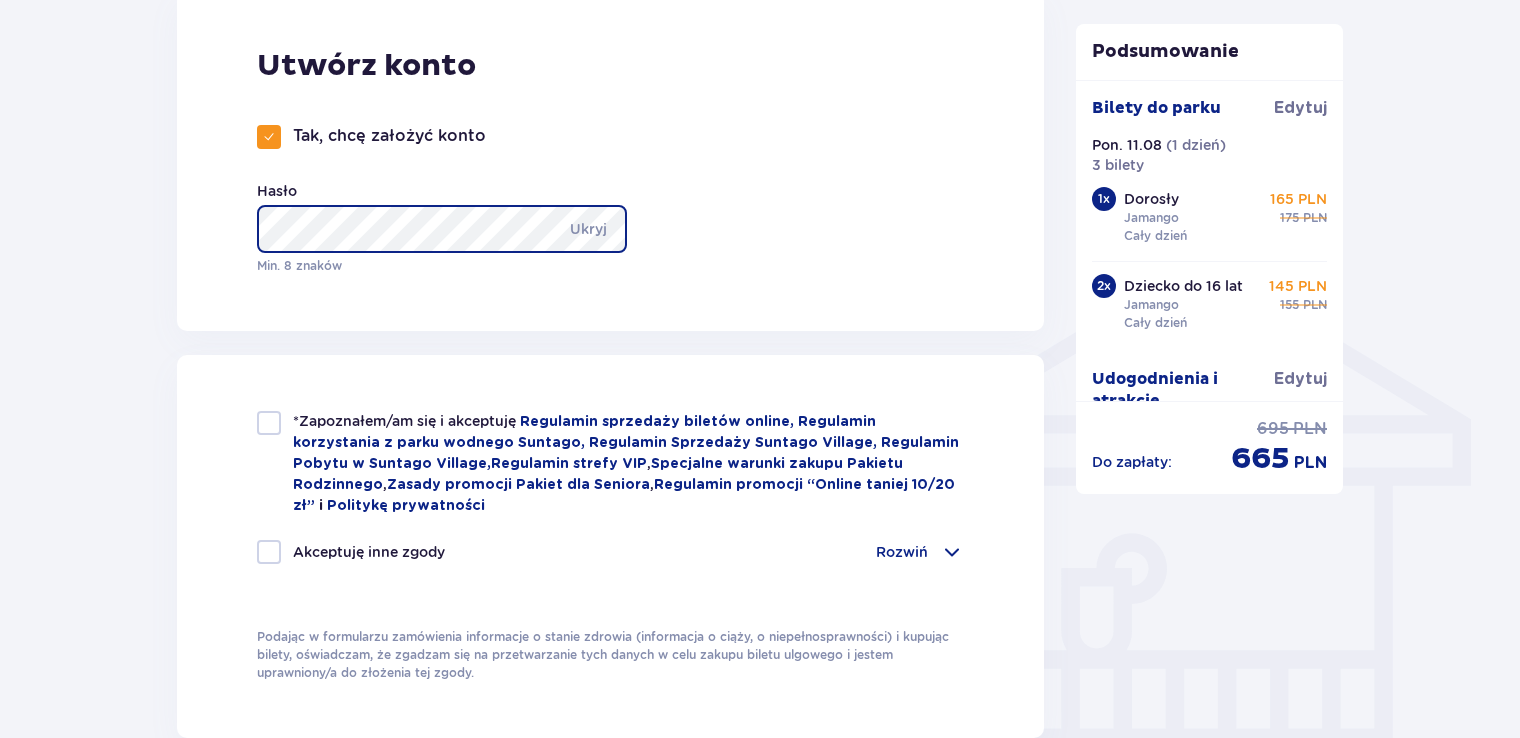 scroll, scrollTop: 1500, scrollLeft: 0, axis: vertical 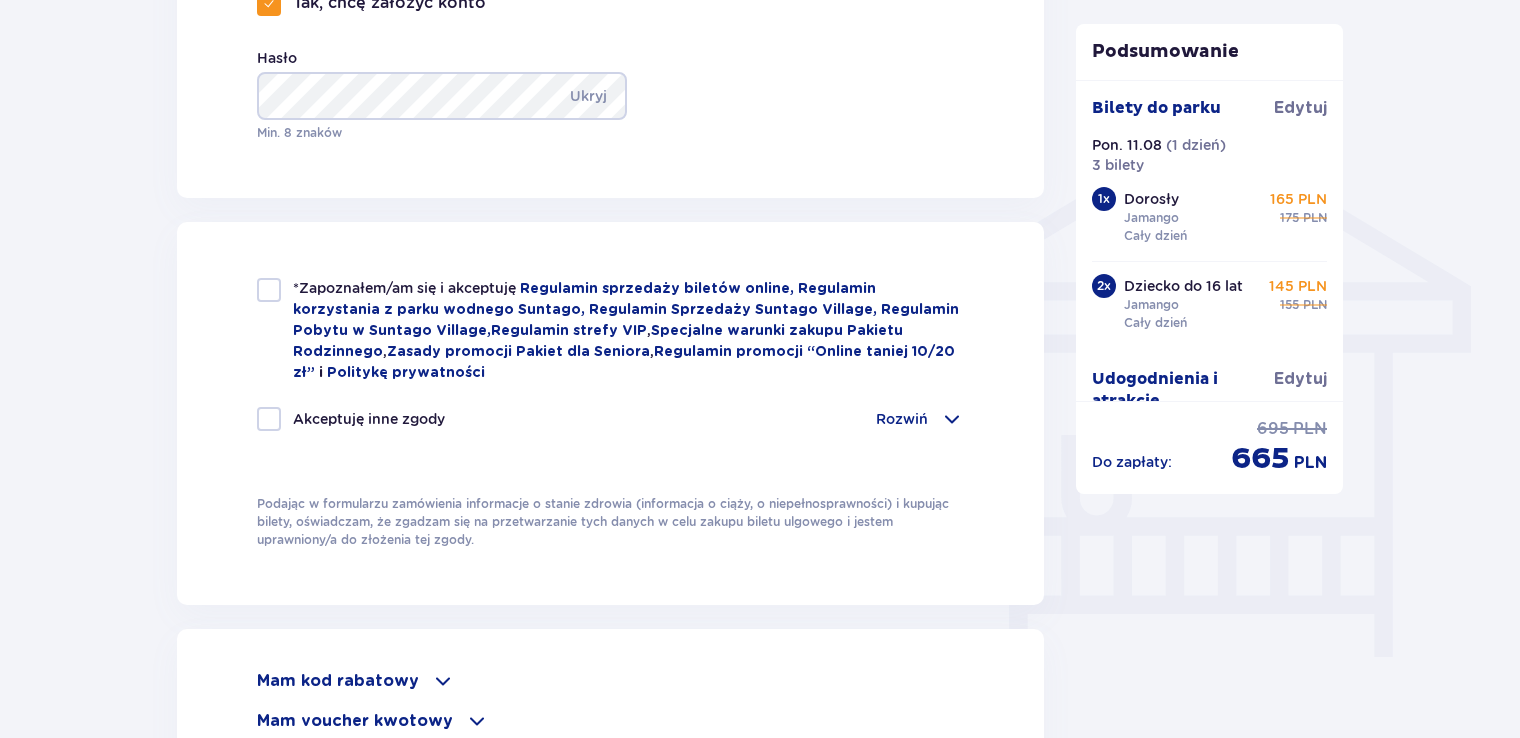click at bounding box center [269, 290] 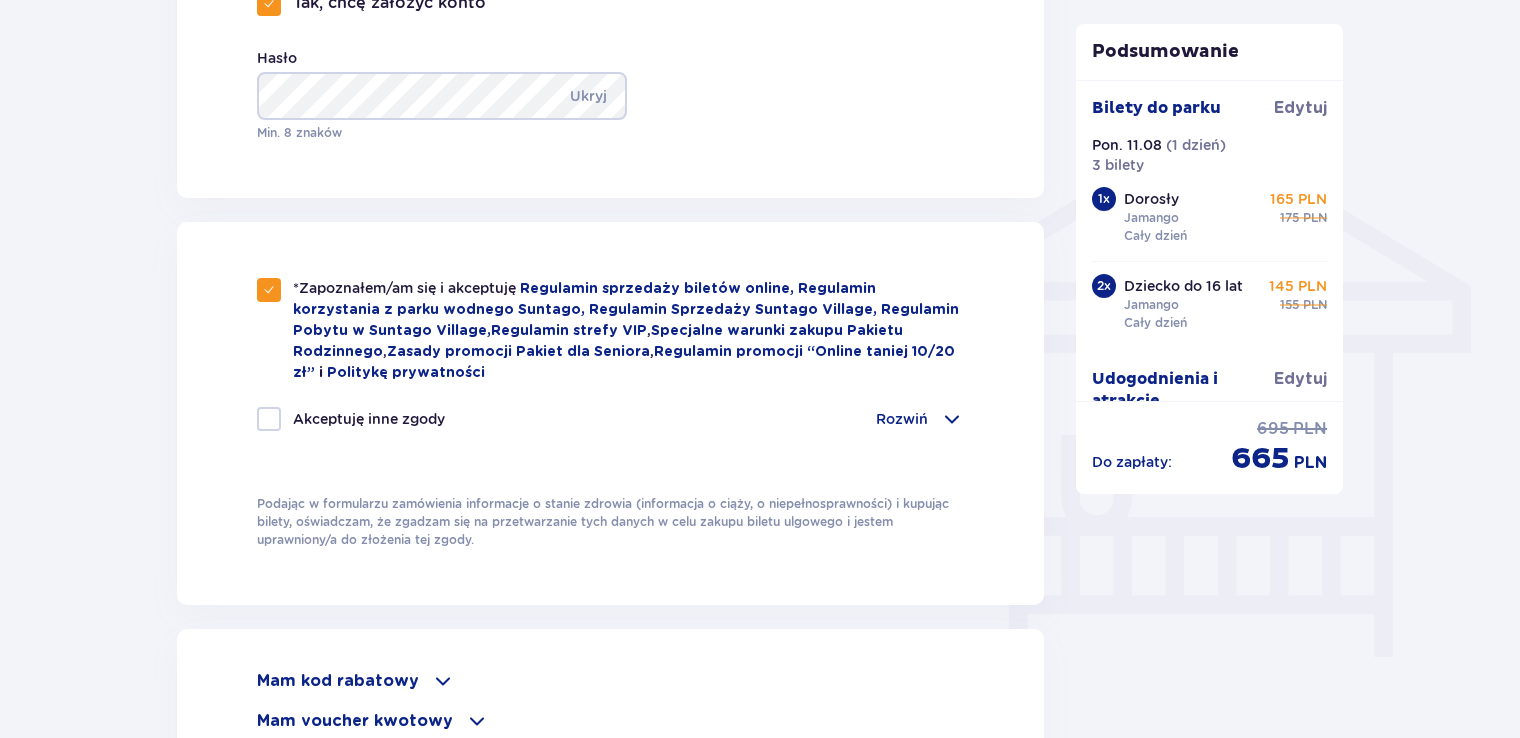 click on "Akceptuję inne zgody" at bounding box center [351, 419] 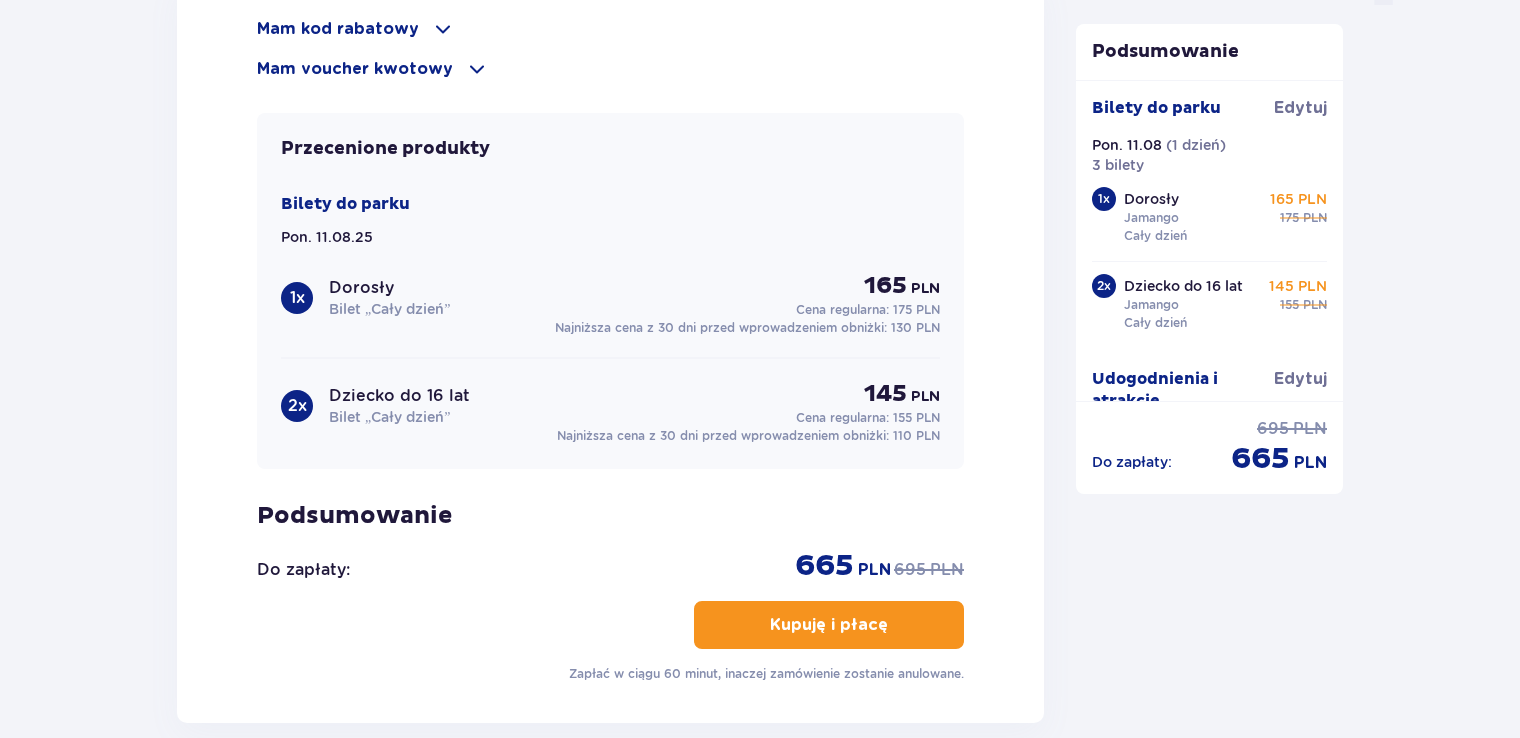 scroll, scrollTop: 2200, scrollLeft: 0, axis: vertical 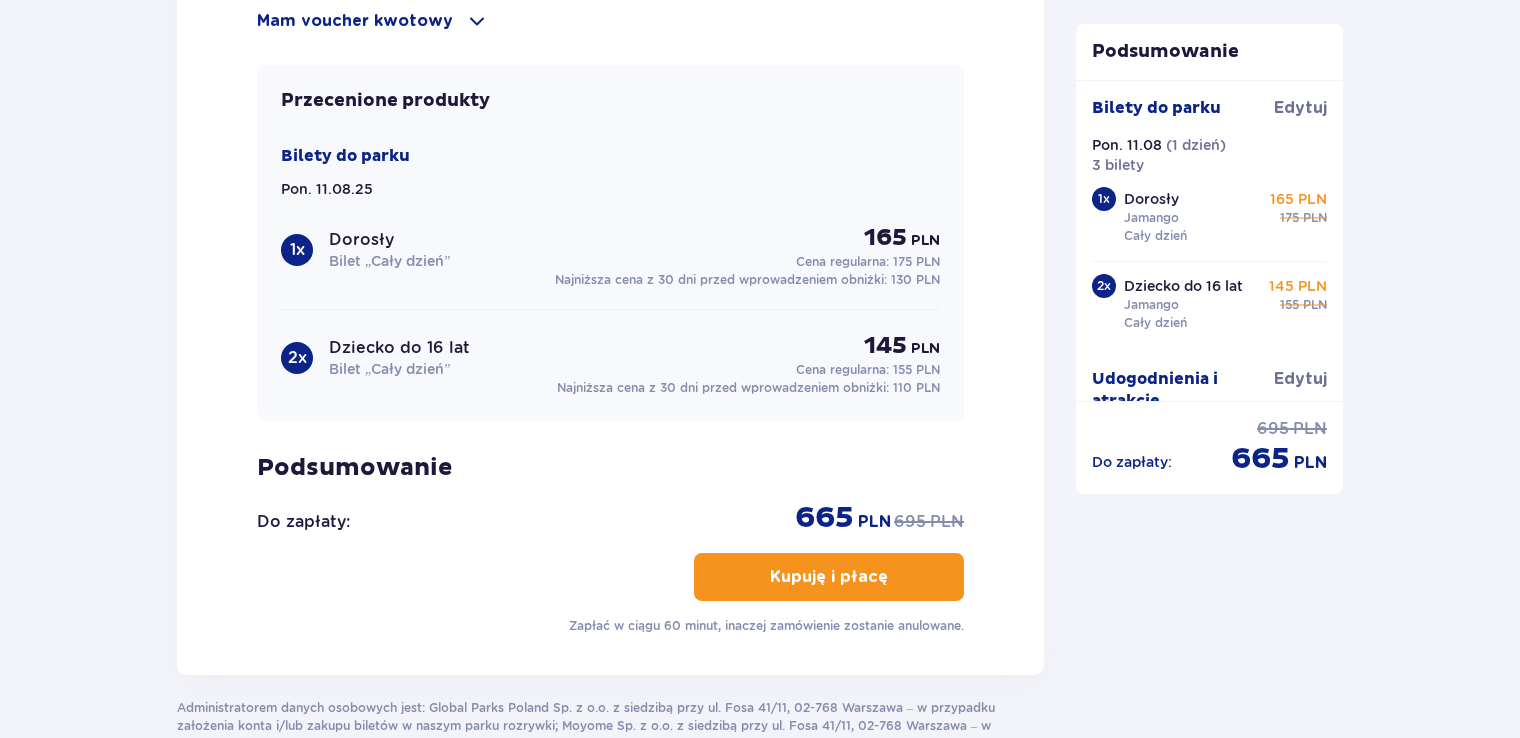 click on "Kupuję i płacę" at bounding box center (829, 577) 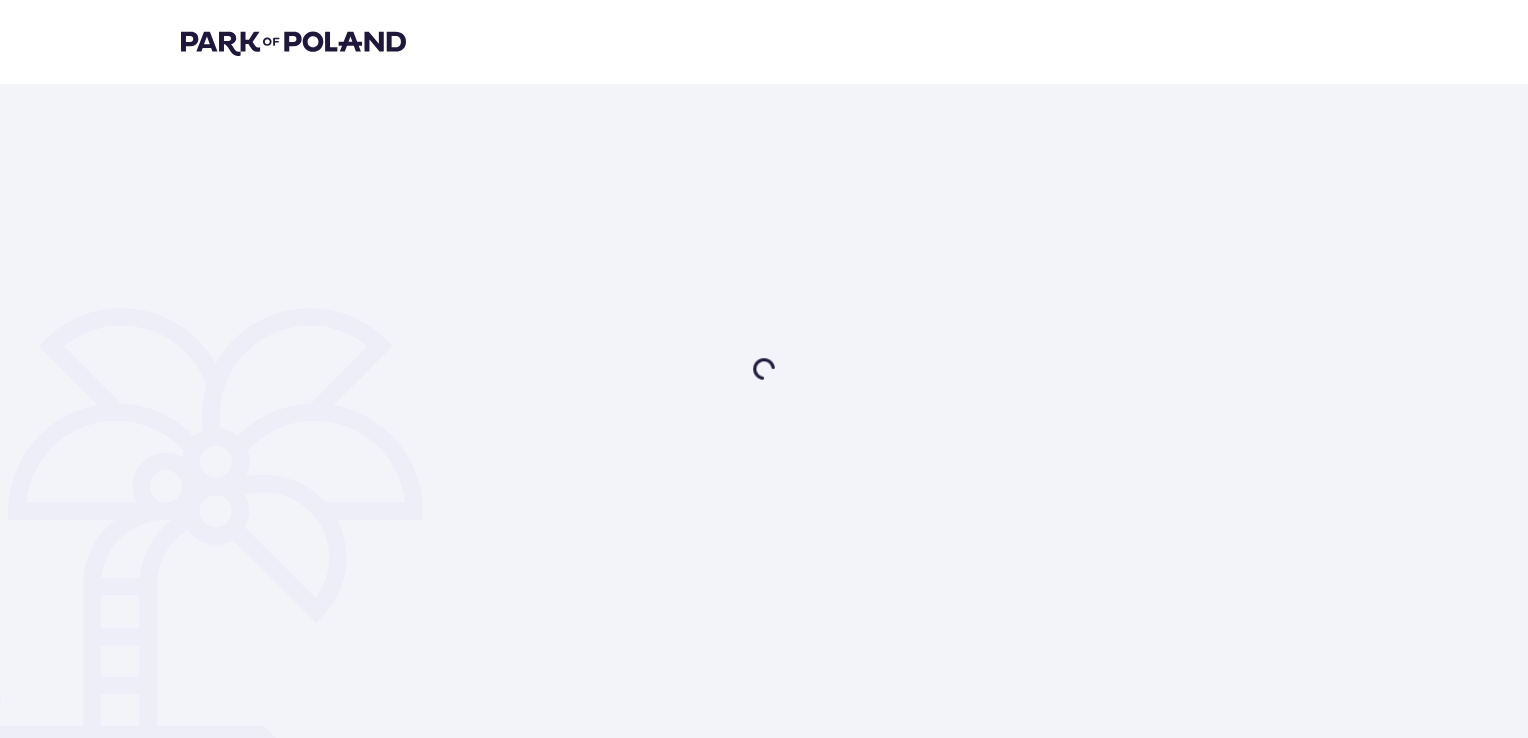 scroll, scrollTop: 0, scrollLeft: 0, axis: both 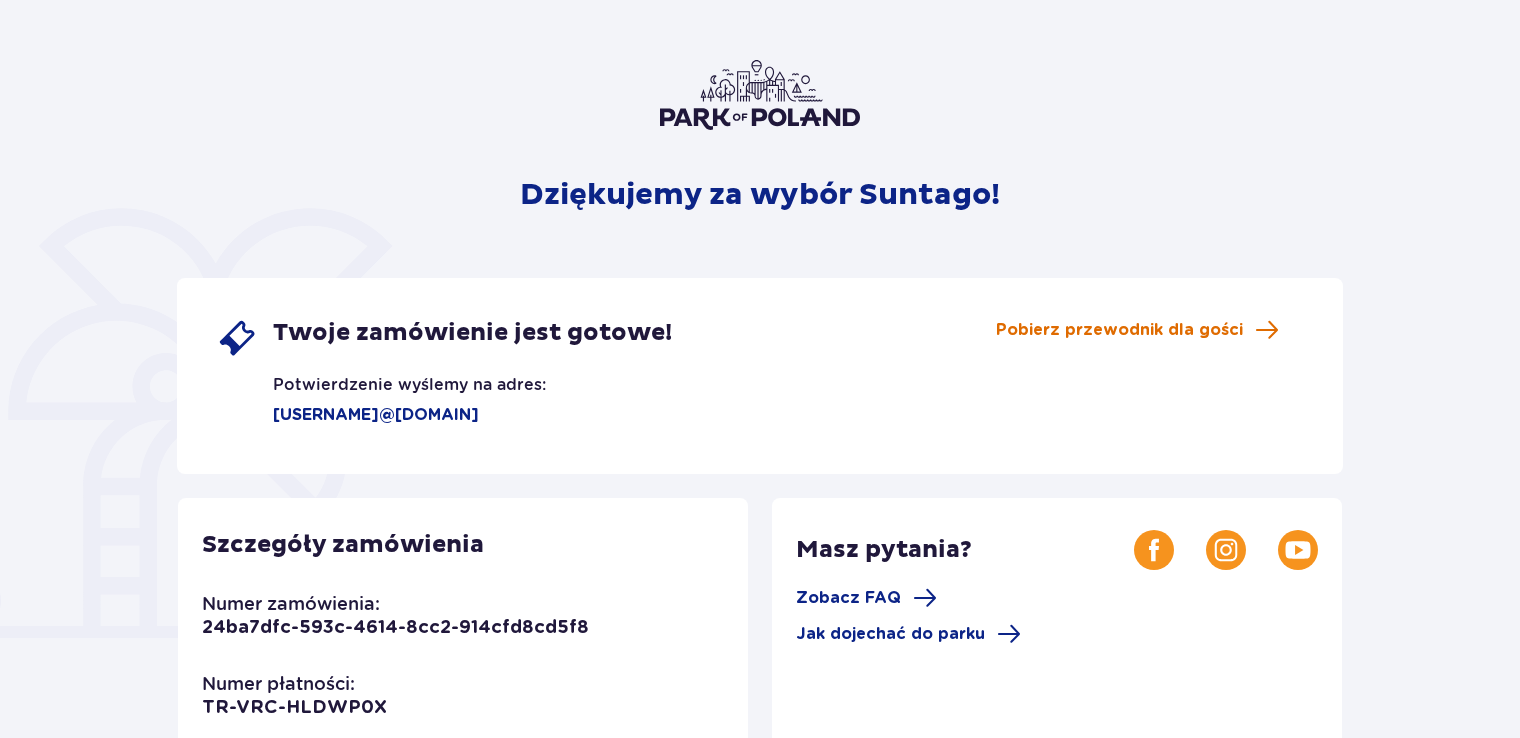click on "Pobierz przewodnik dla gości" at bounding box center (1119, 330) 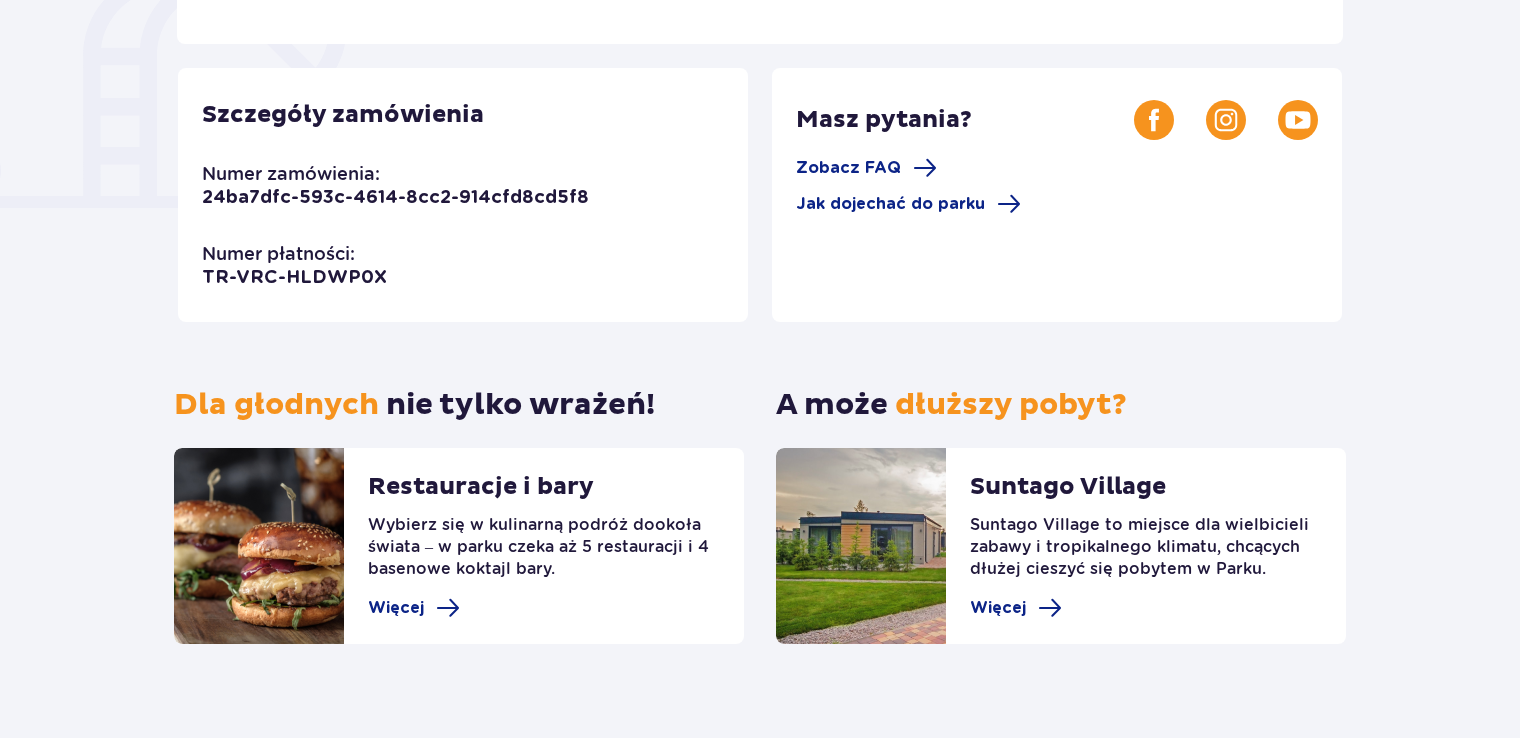 scroll, scrollTop: 556, scrollLeft: 0, axis: vertical 